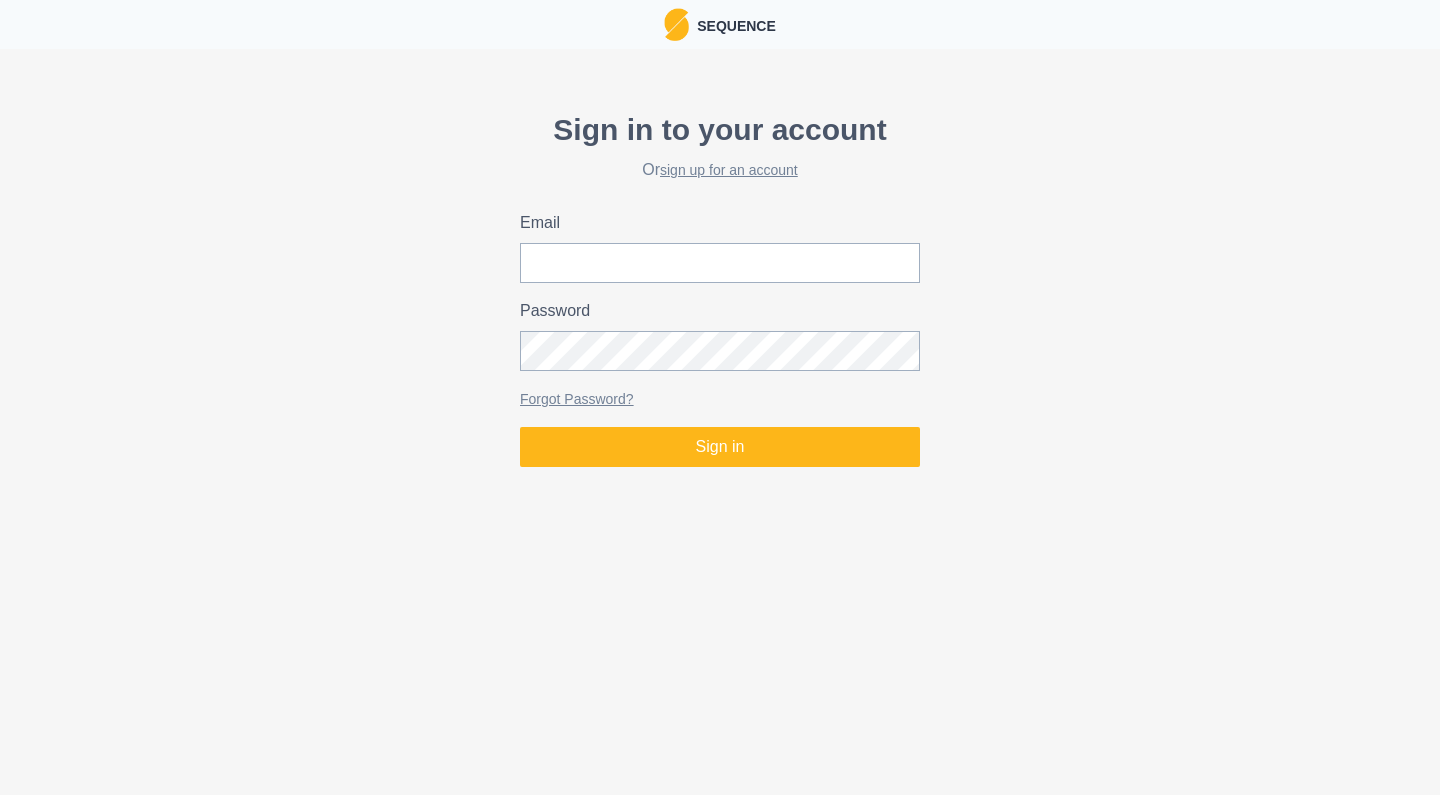 scroll, scrollTop: 0, scrollLeft: 0, axis: both 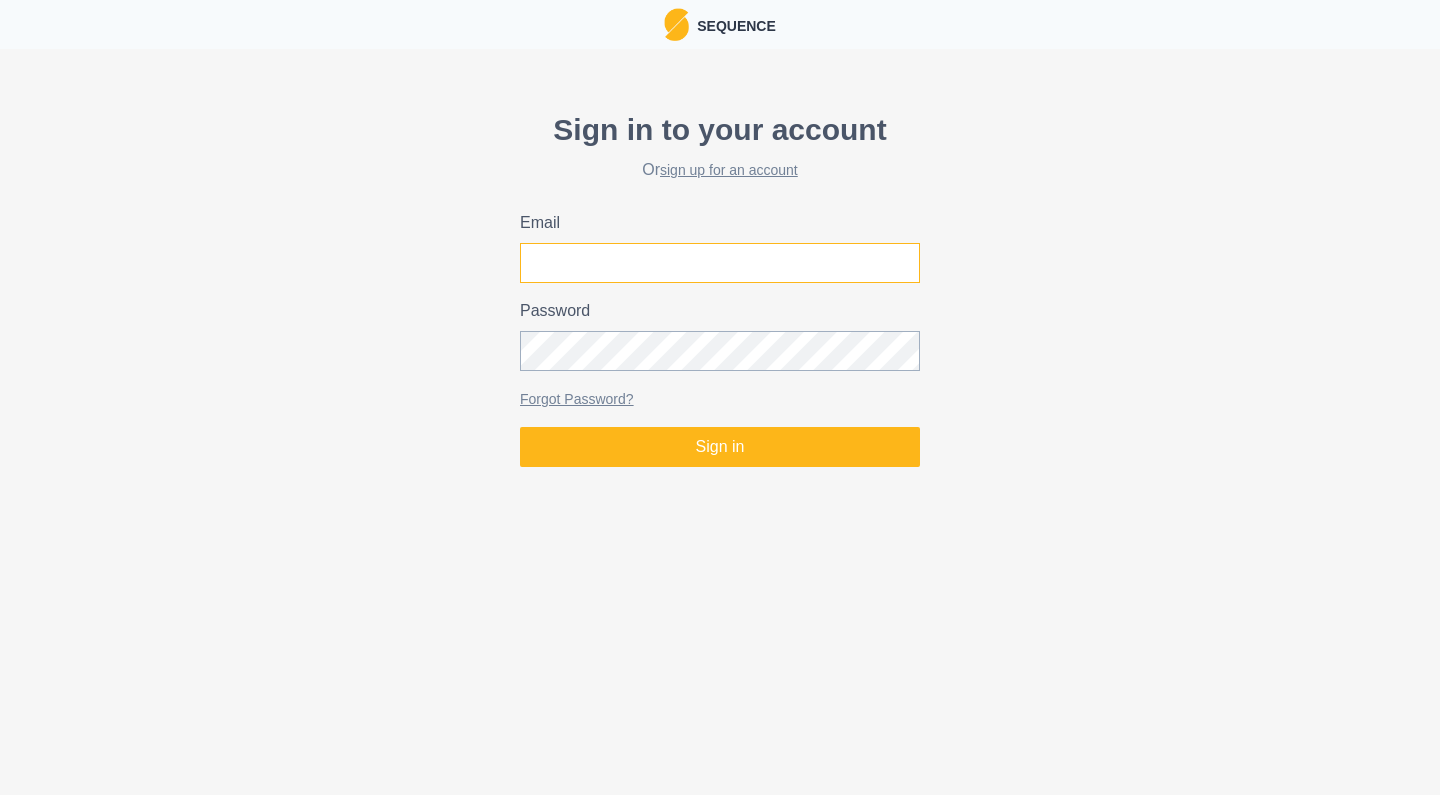 type on "[EMAIL_ADDRESS][DOMAIN_NAME]" 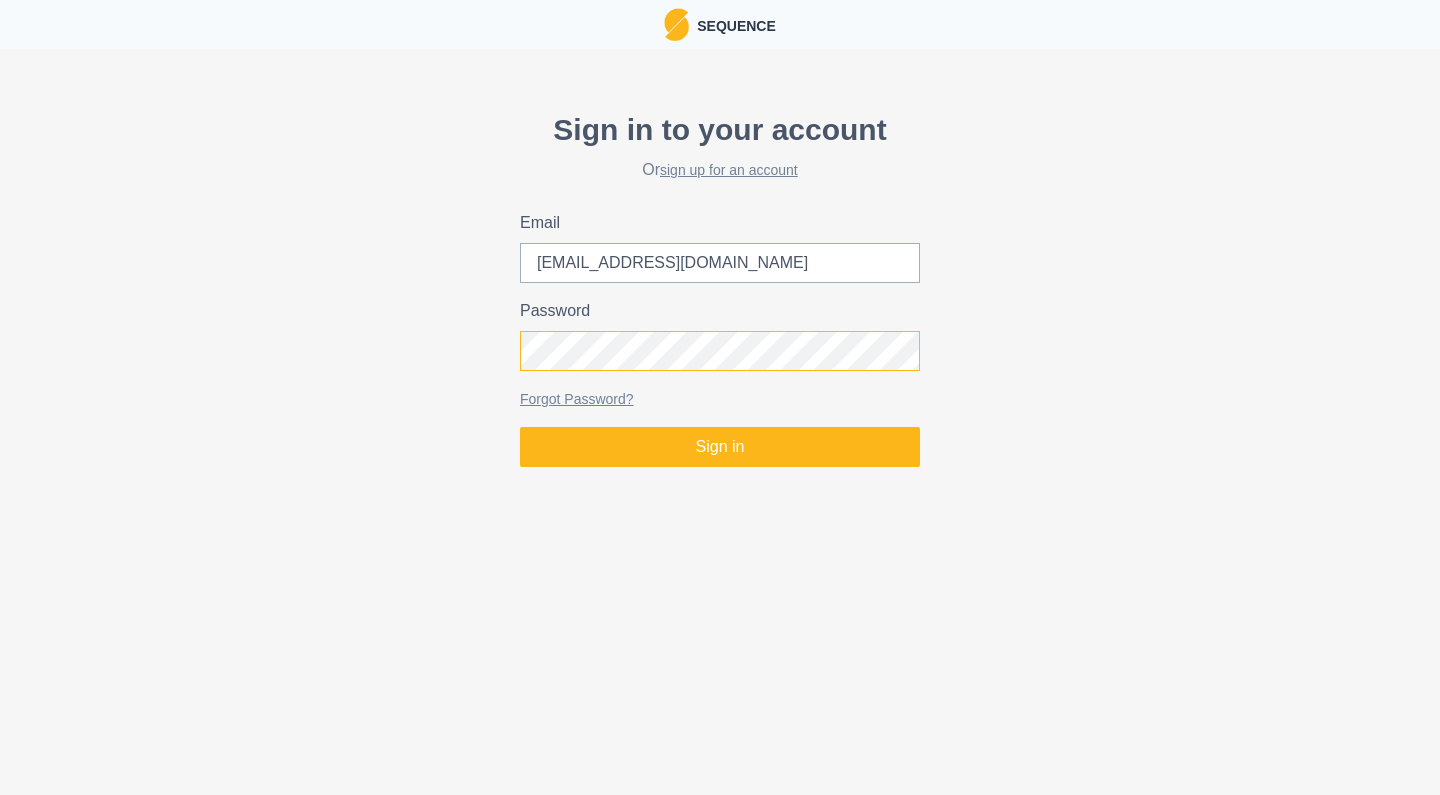 click on "Sign in" at bounding box center [720, 447] 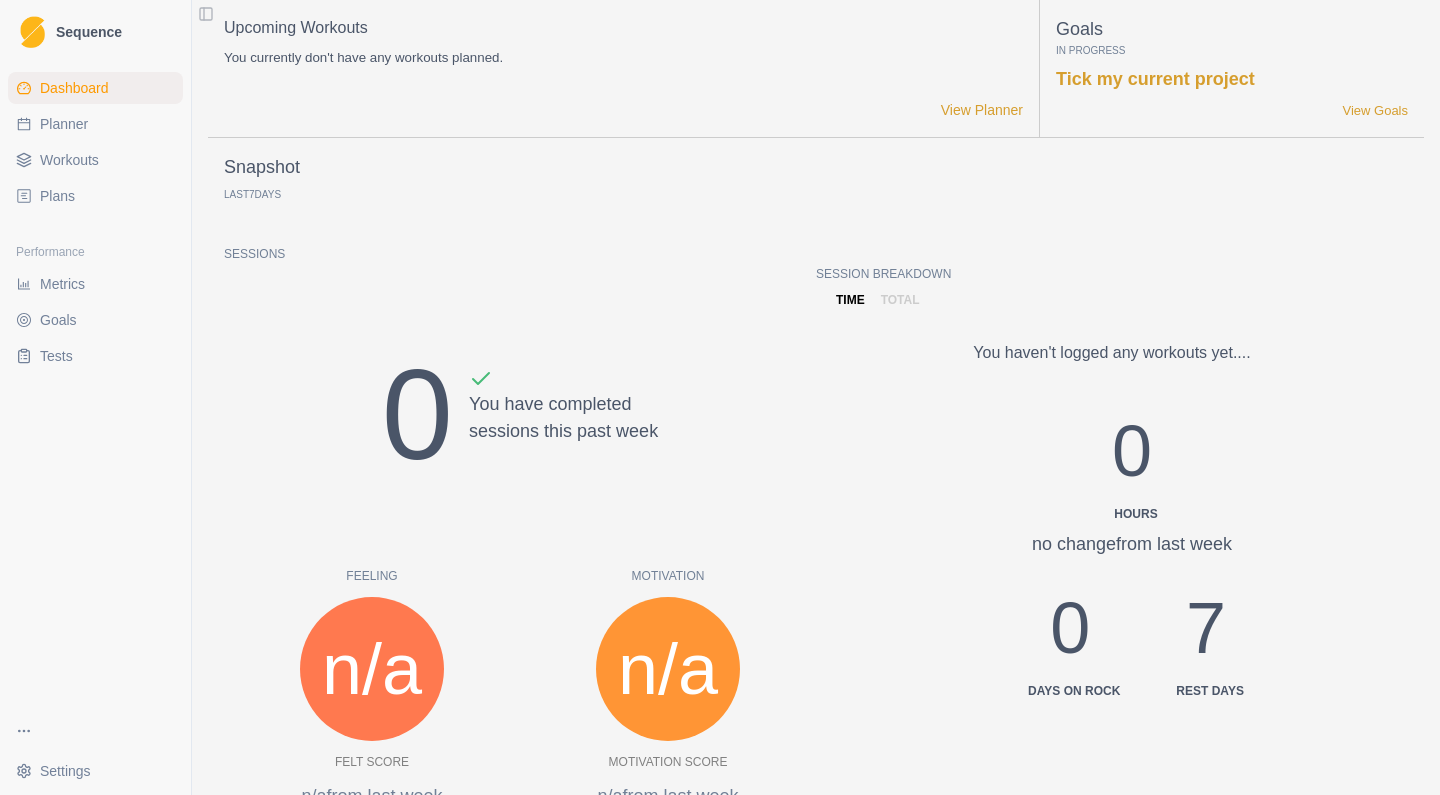 click on "Plans" at bounding box center [57, 196] 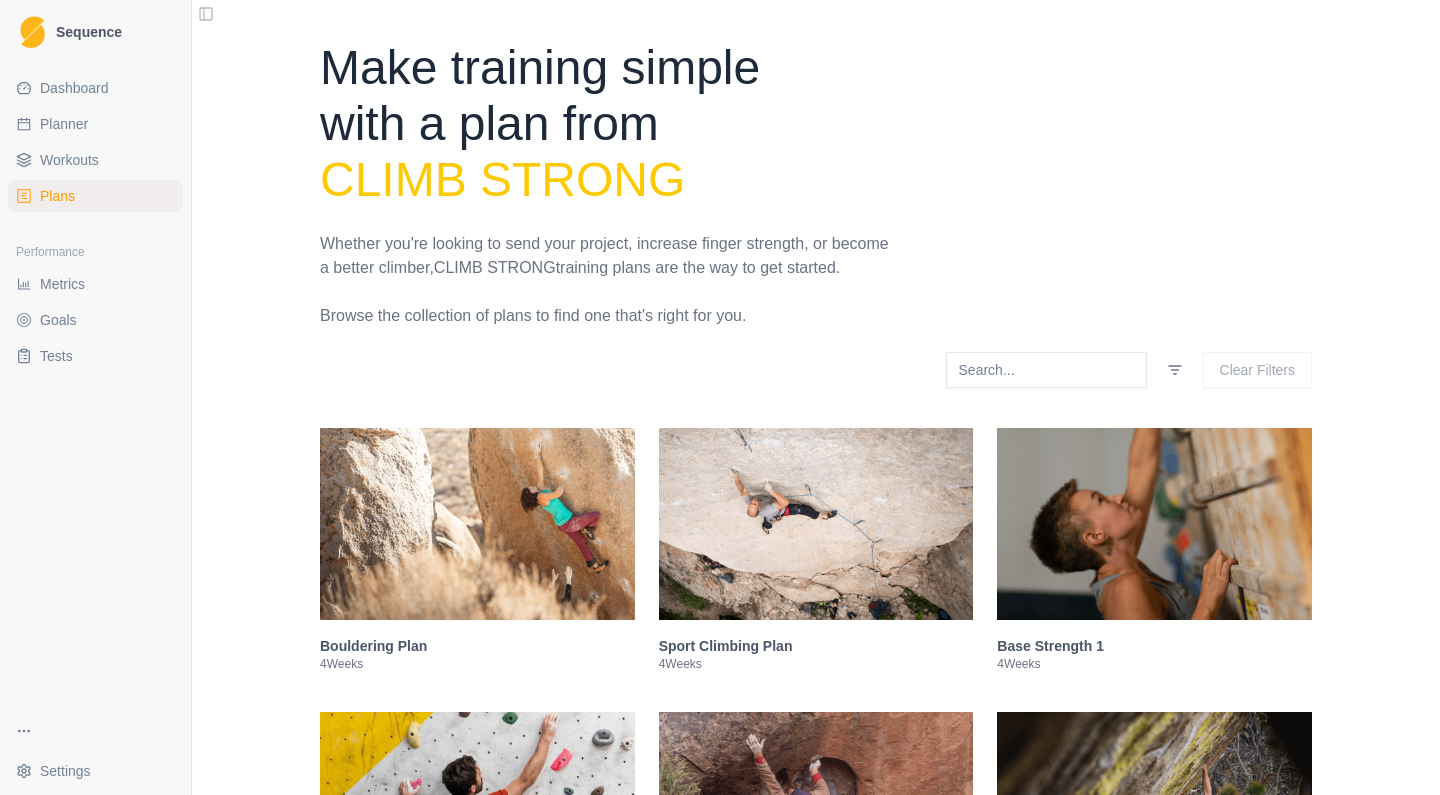 scroll, scrollTop: 0, scrollLeft: 0, axis: both 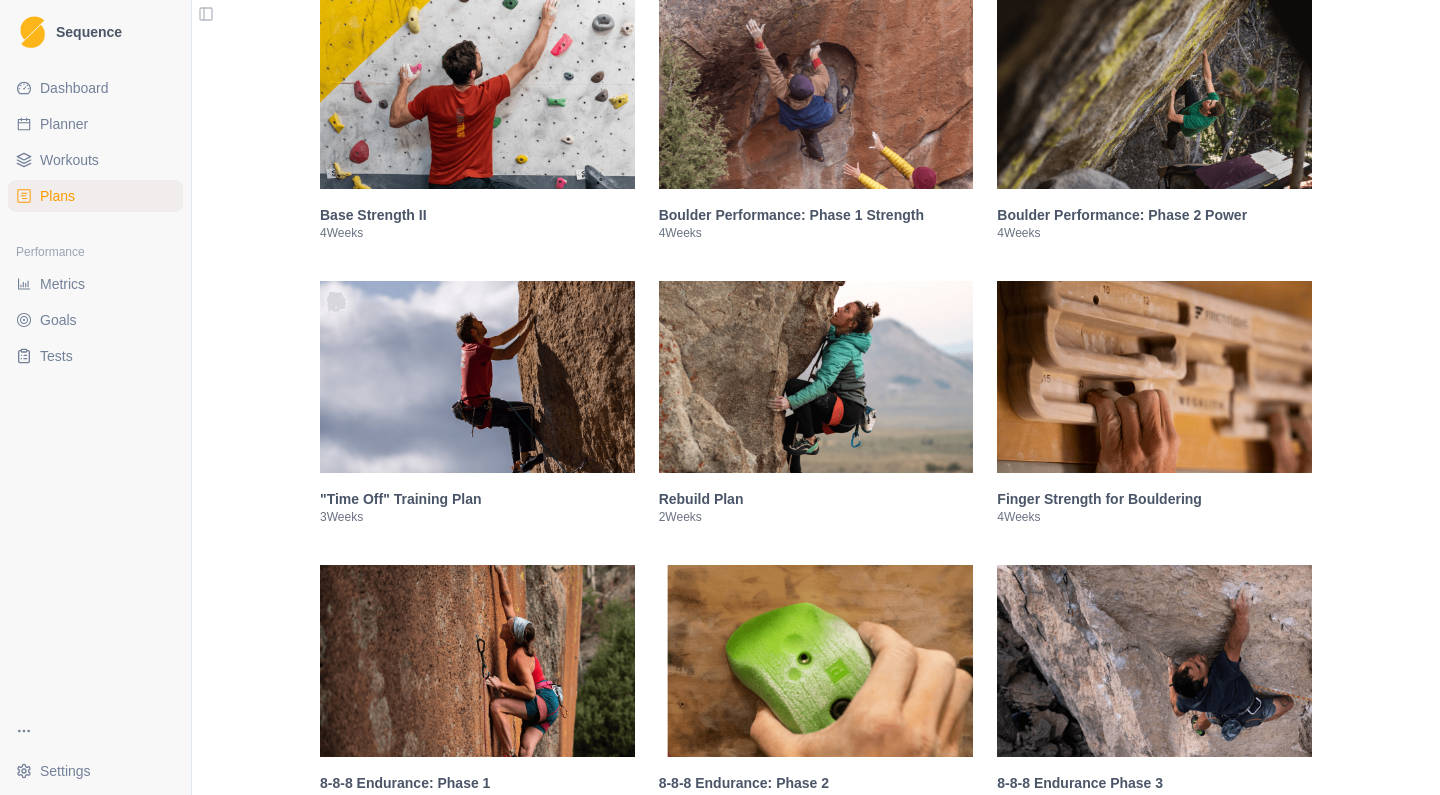 click at bounding box center [816, 377] 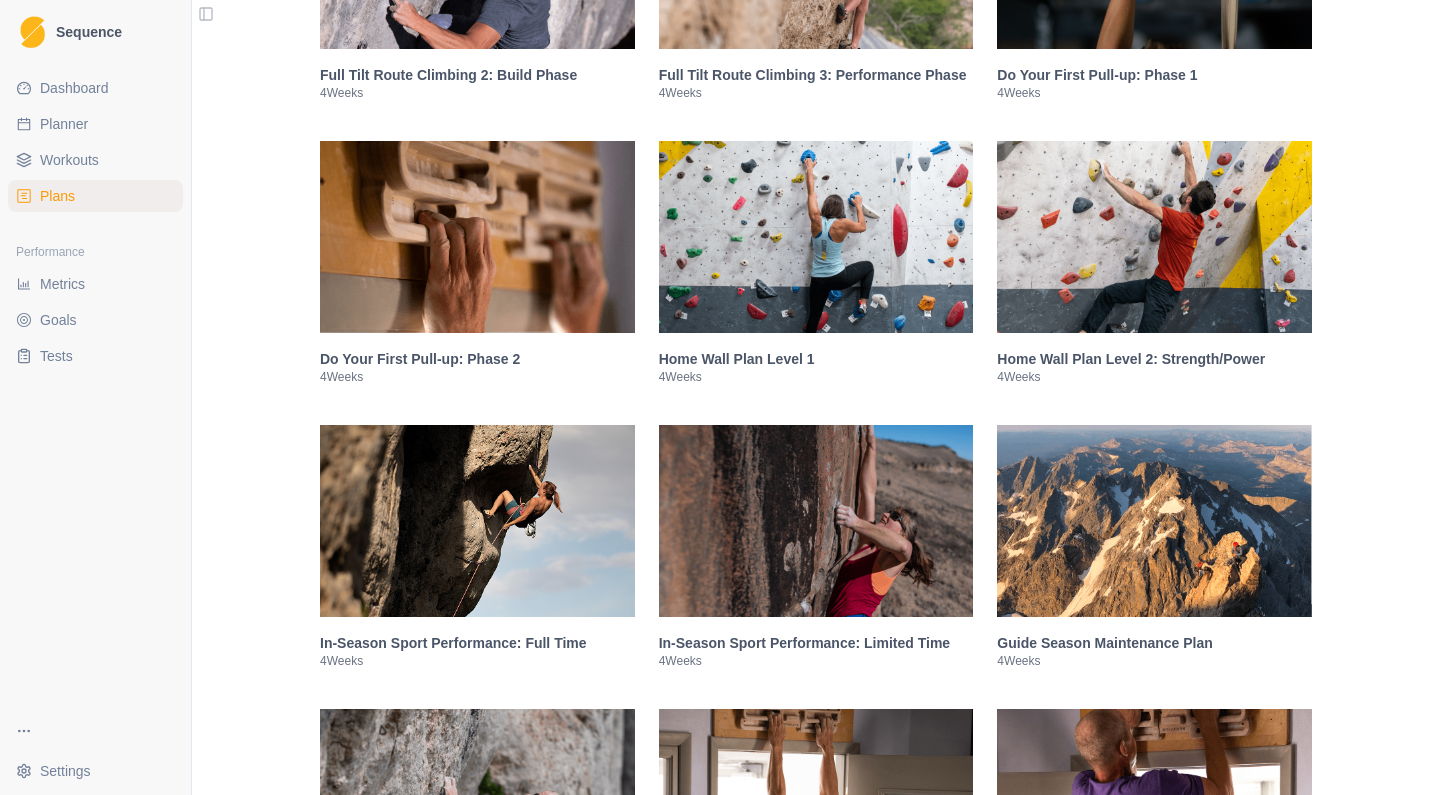 scroll, scrollTop: 4367, scrollLeft: 0, axis: vertical 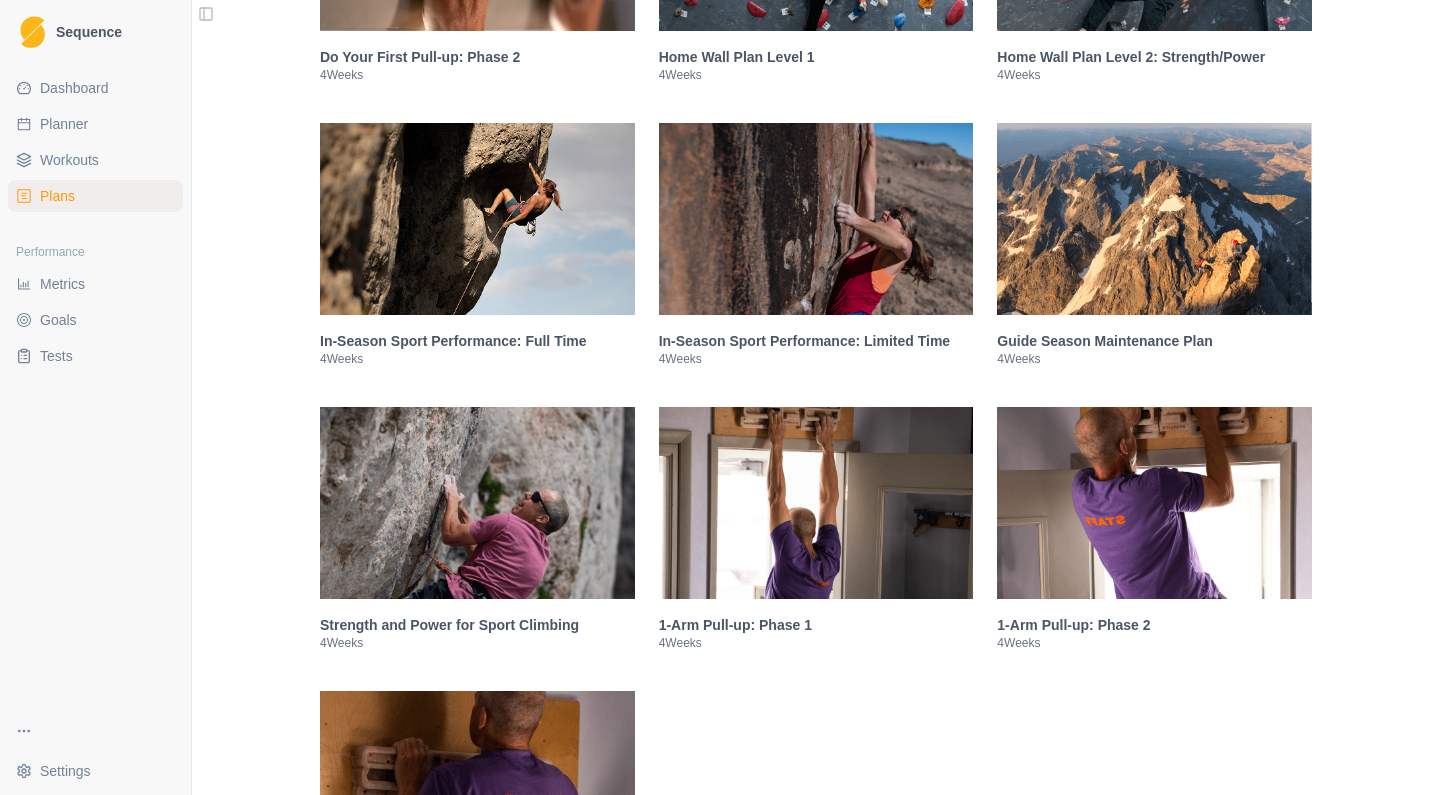 click at bounding box center (477, 219) 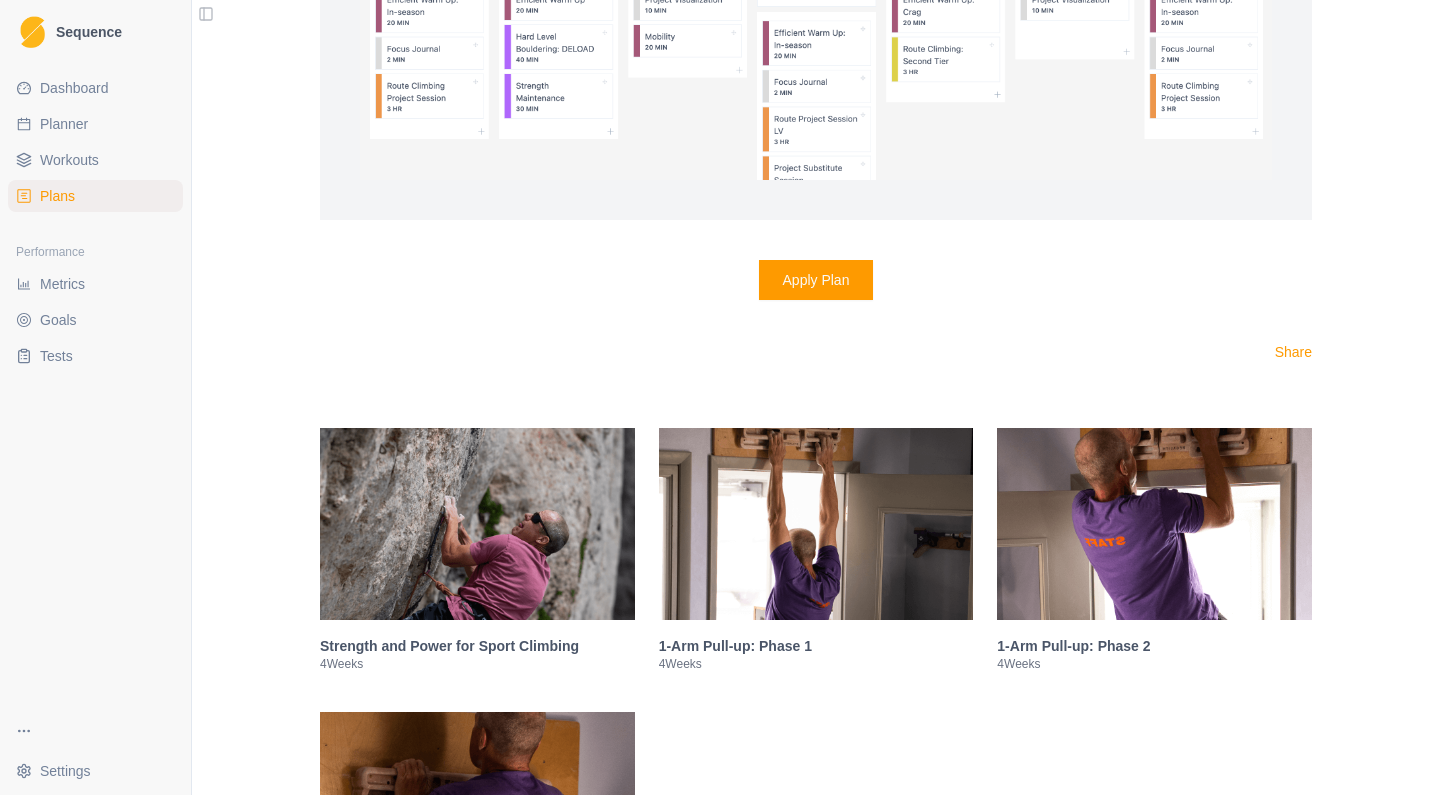 scroll, scrollTop: 4091, scrollLeft: 0, axis: vertical 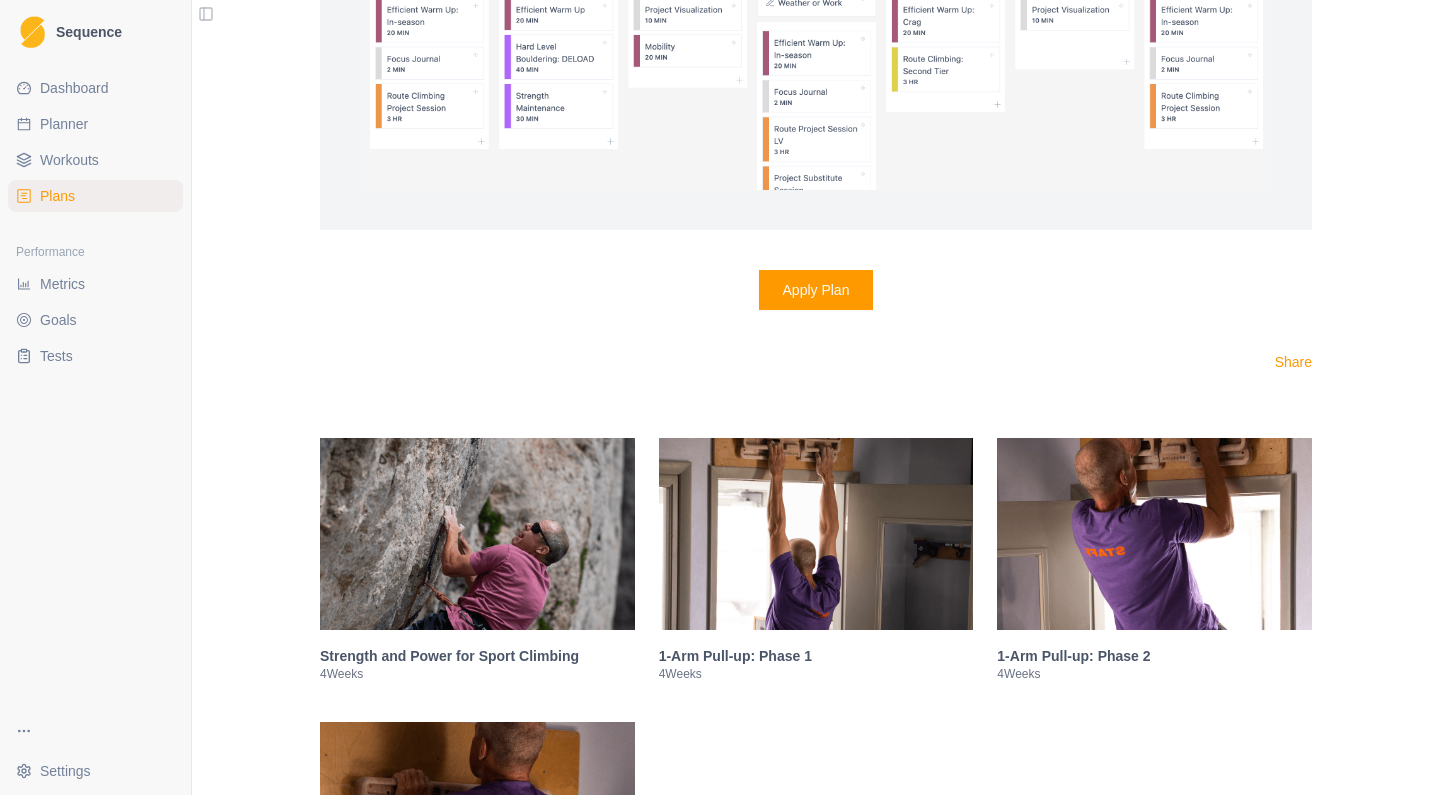 click at bounding box center (816, 534) 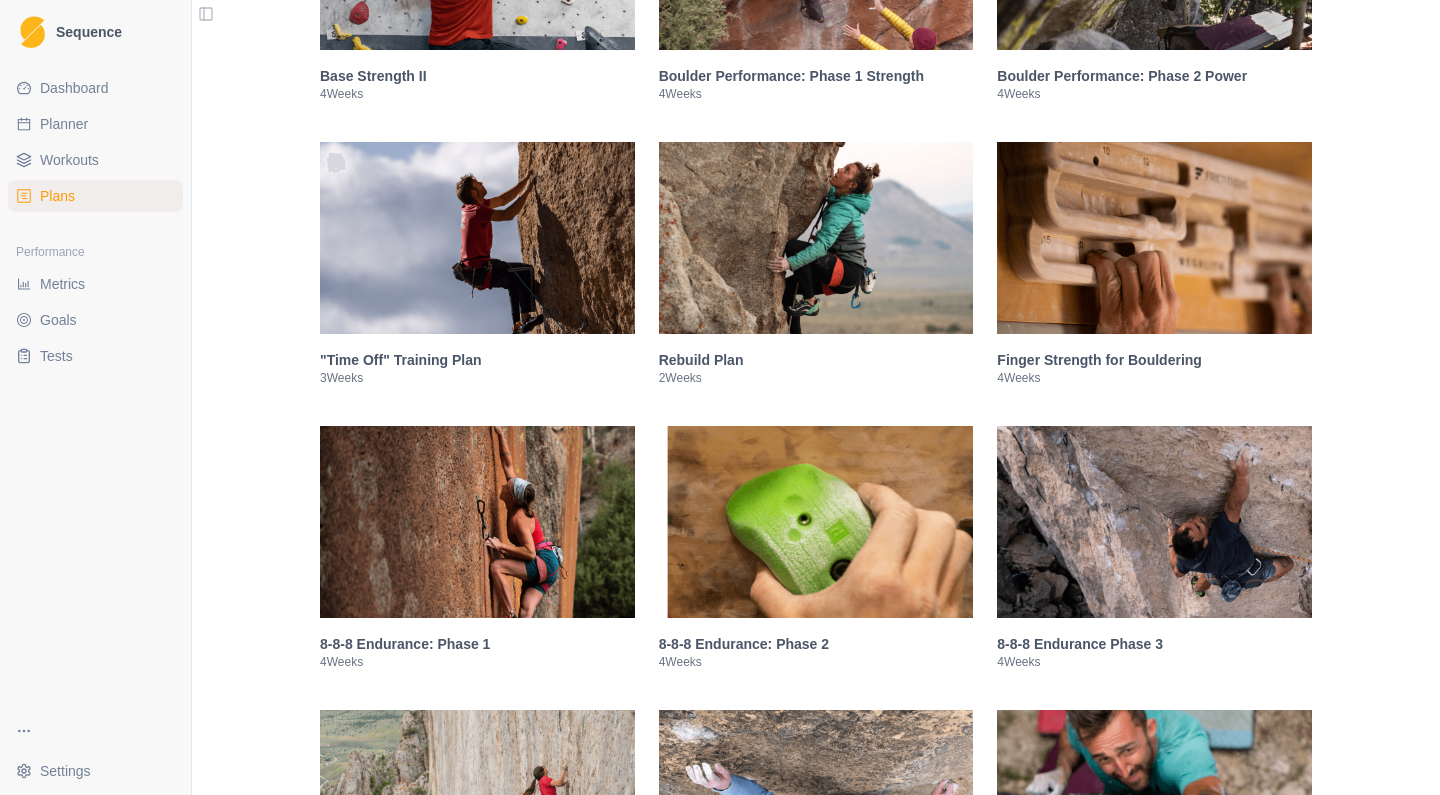 scroll, scrollTop: 803, scrollLeft: 0, axis: vertical 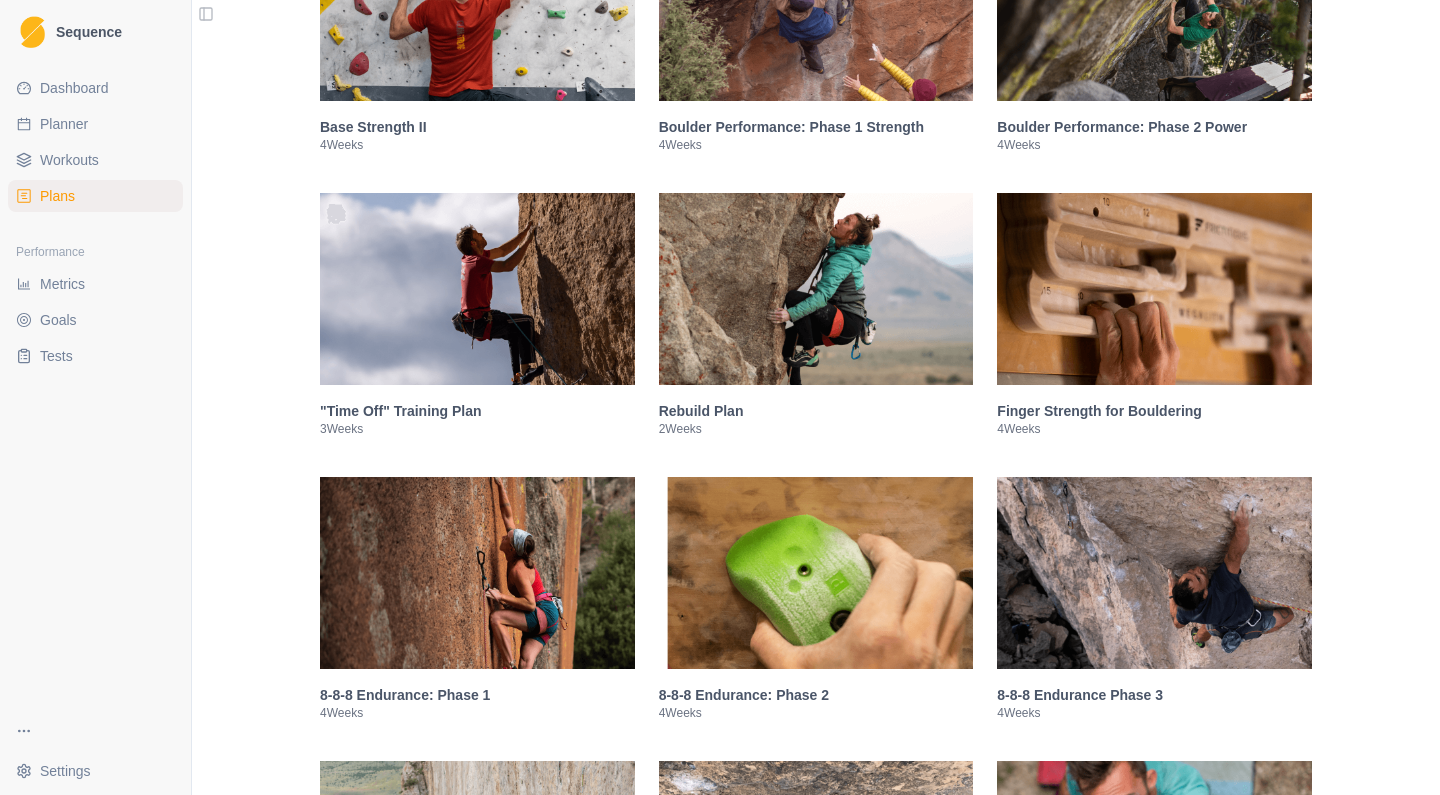 click at bounding box center [477, 573] 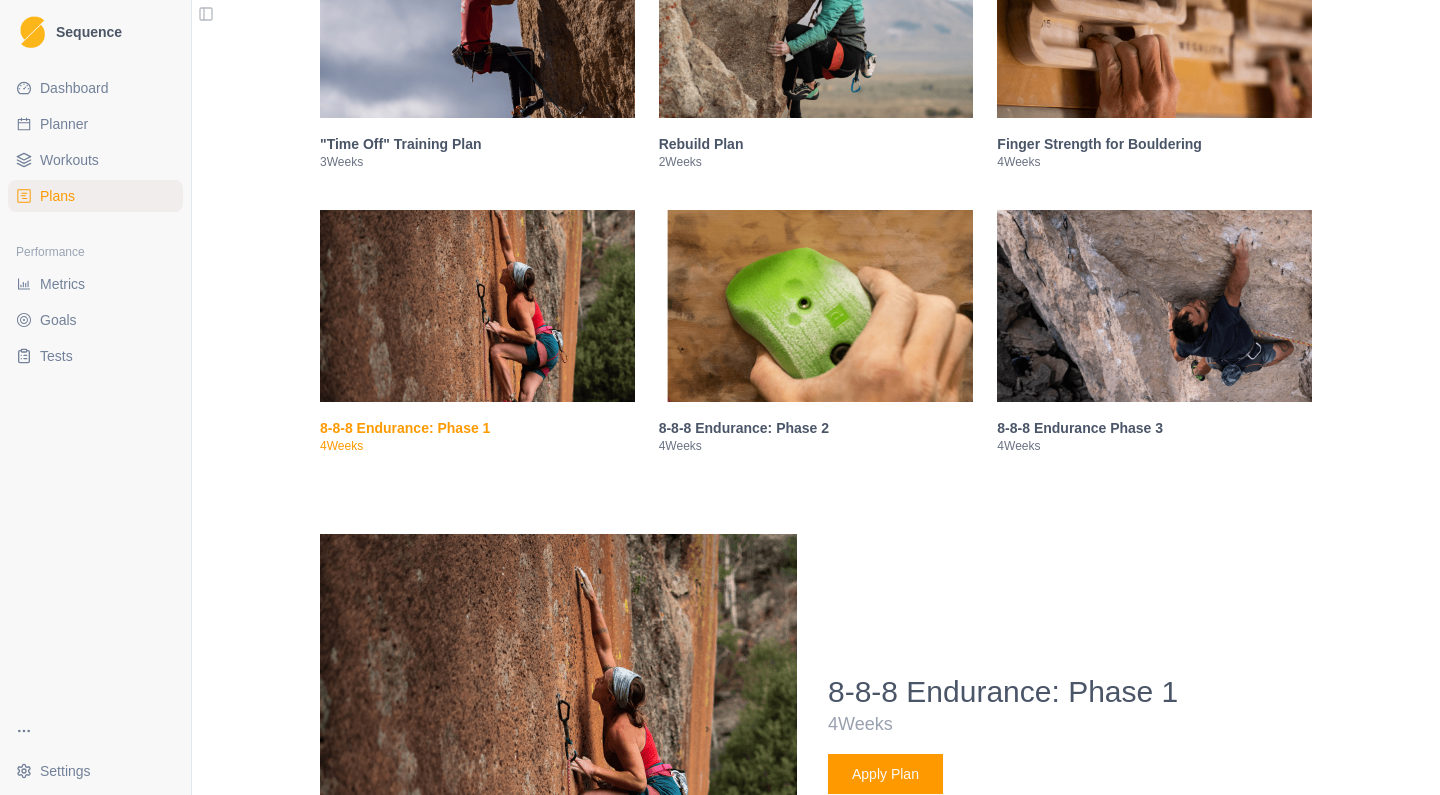 scroll, scrollTop: 1069, scrollLeft: 0, axis: vertical 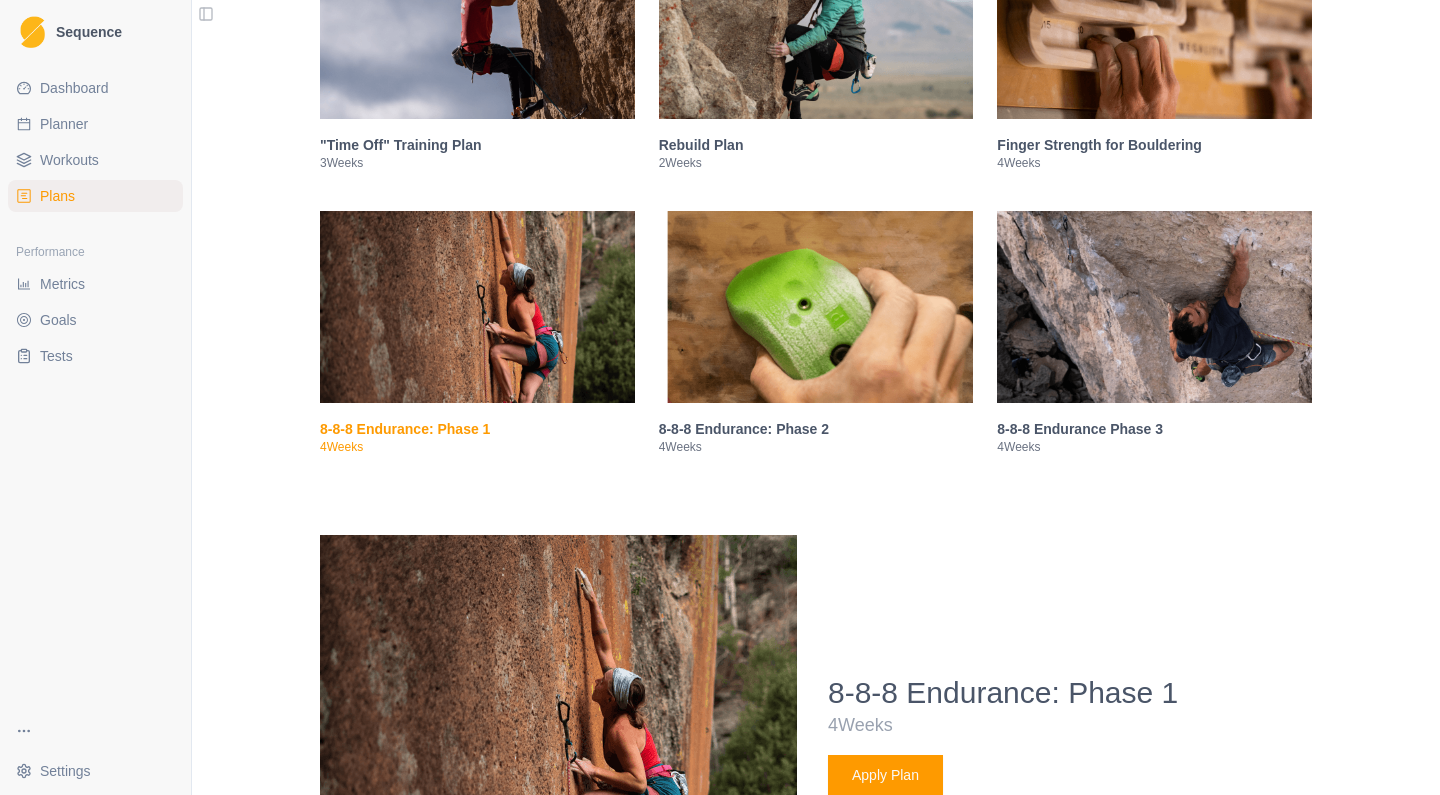 click at bounding box center [816, 307] 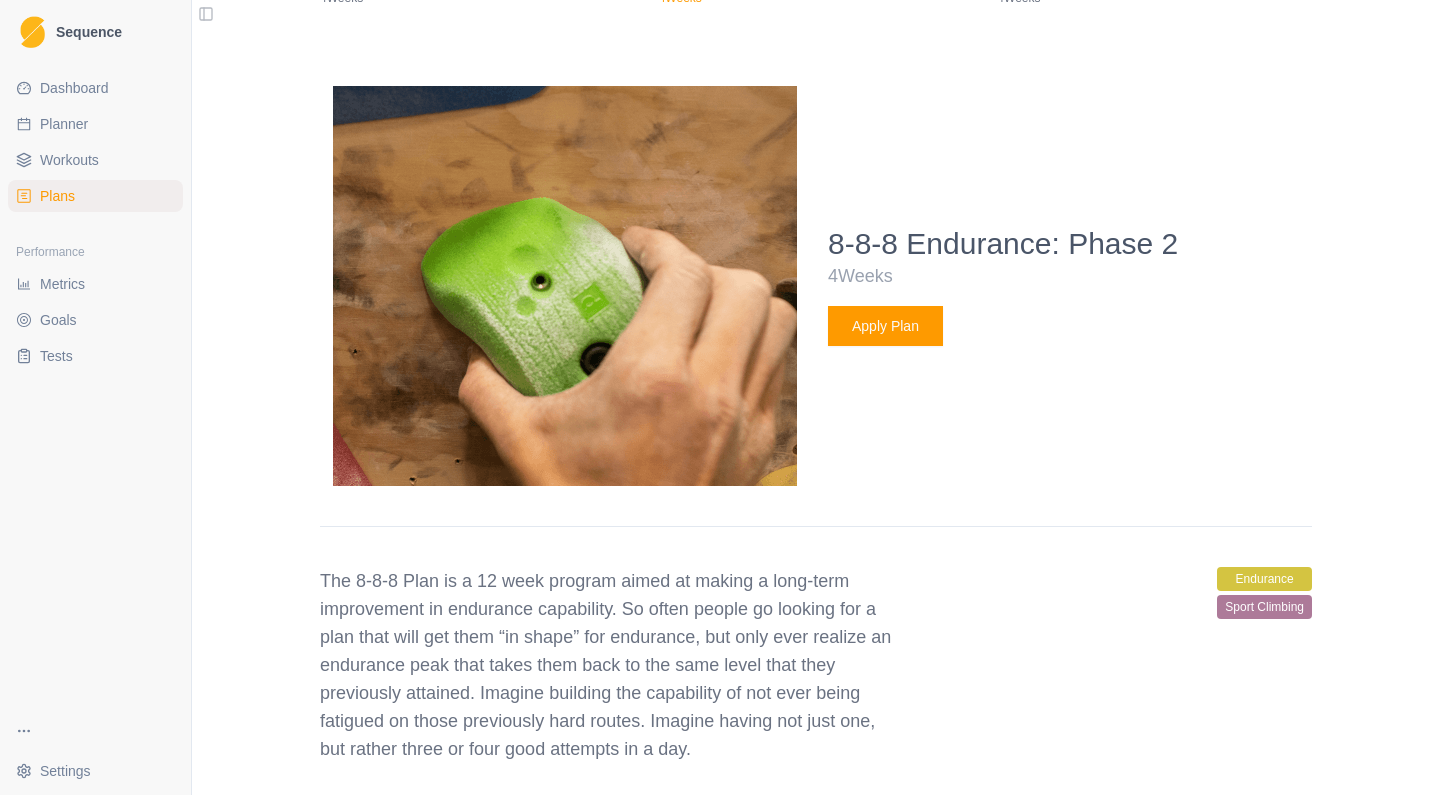 scroll, scrollTop: 1588, scrollLeft: 0, axis: vertical 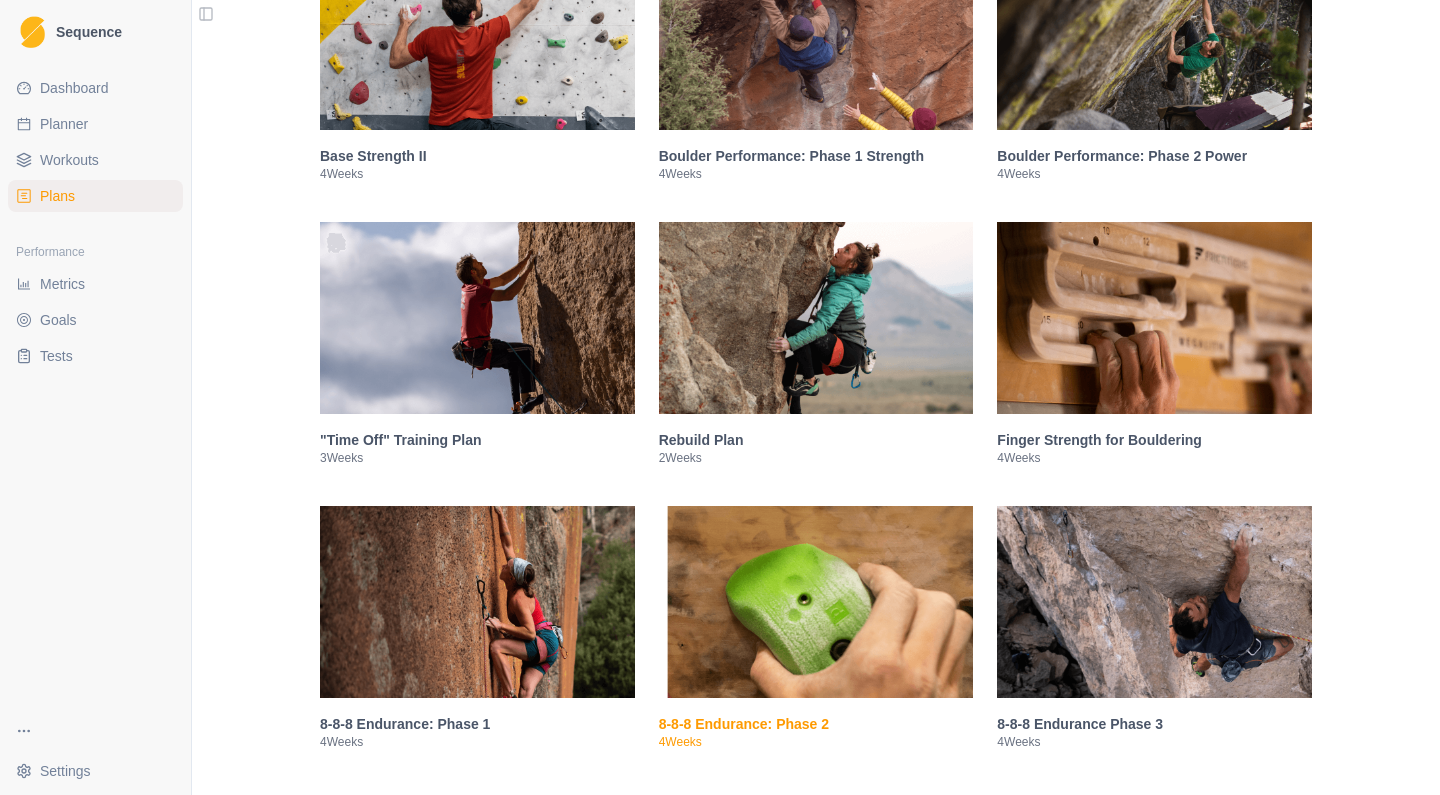 click at bounding box center [1154, 602] 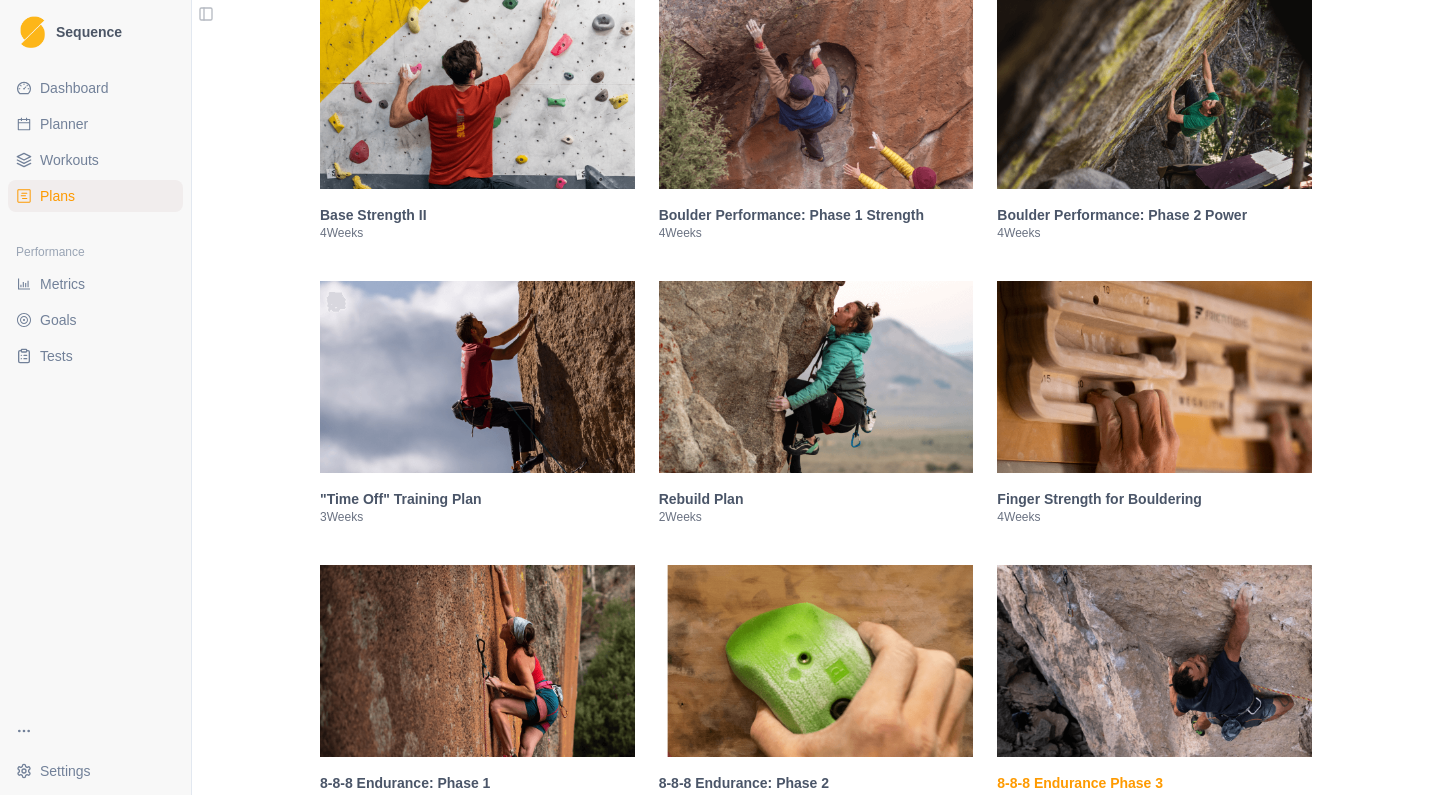 scroll, scrollTop: 714, scrollLeft: 0, axis: vertical 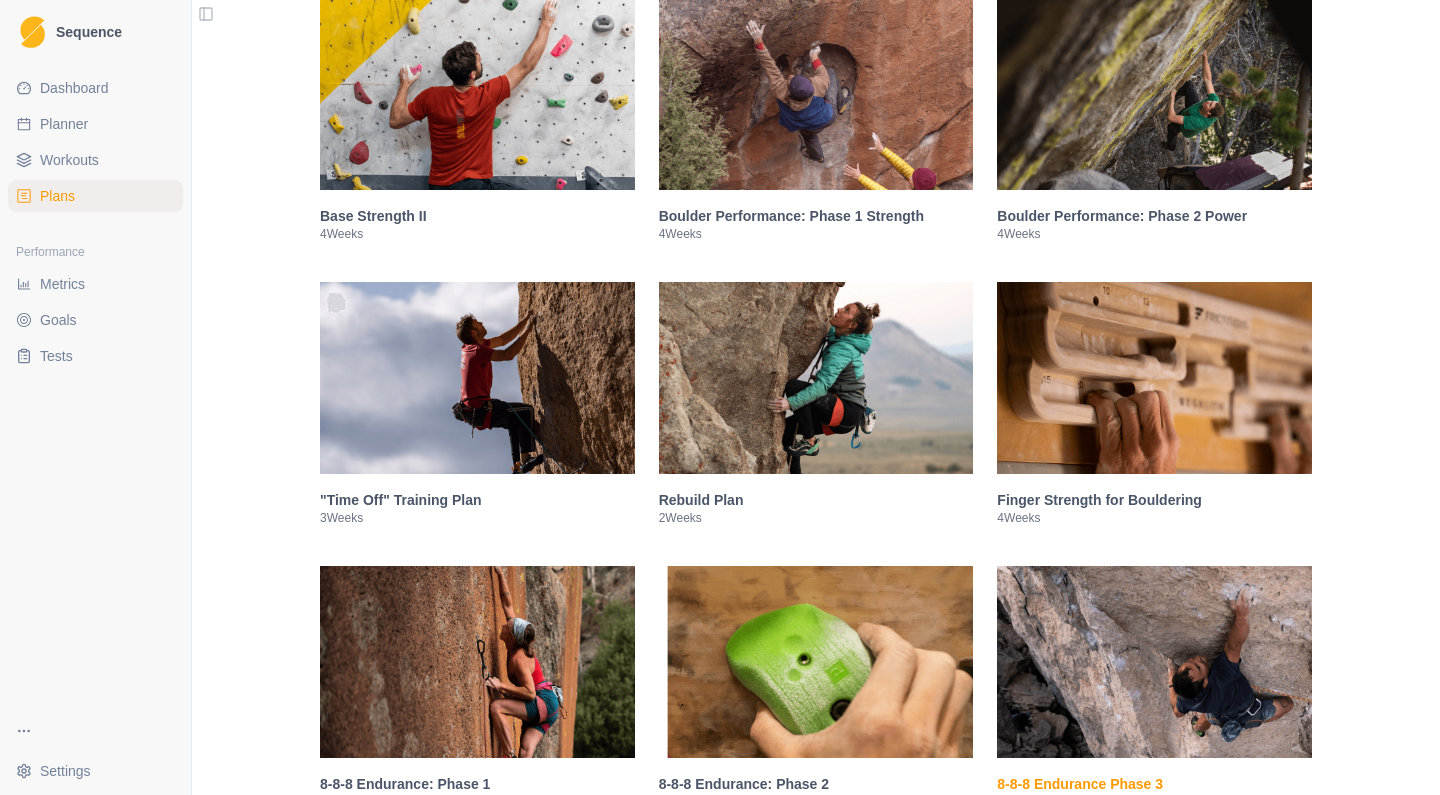 click at bounding box center (477, 378) 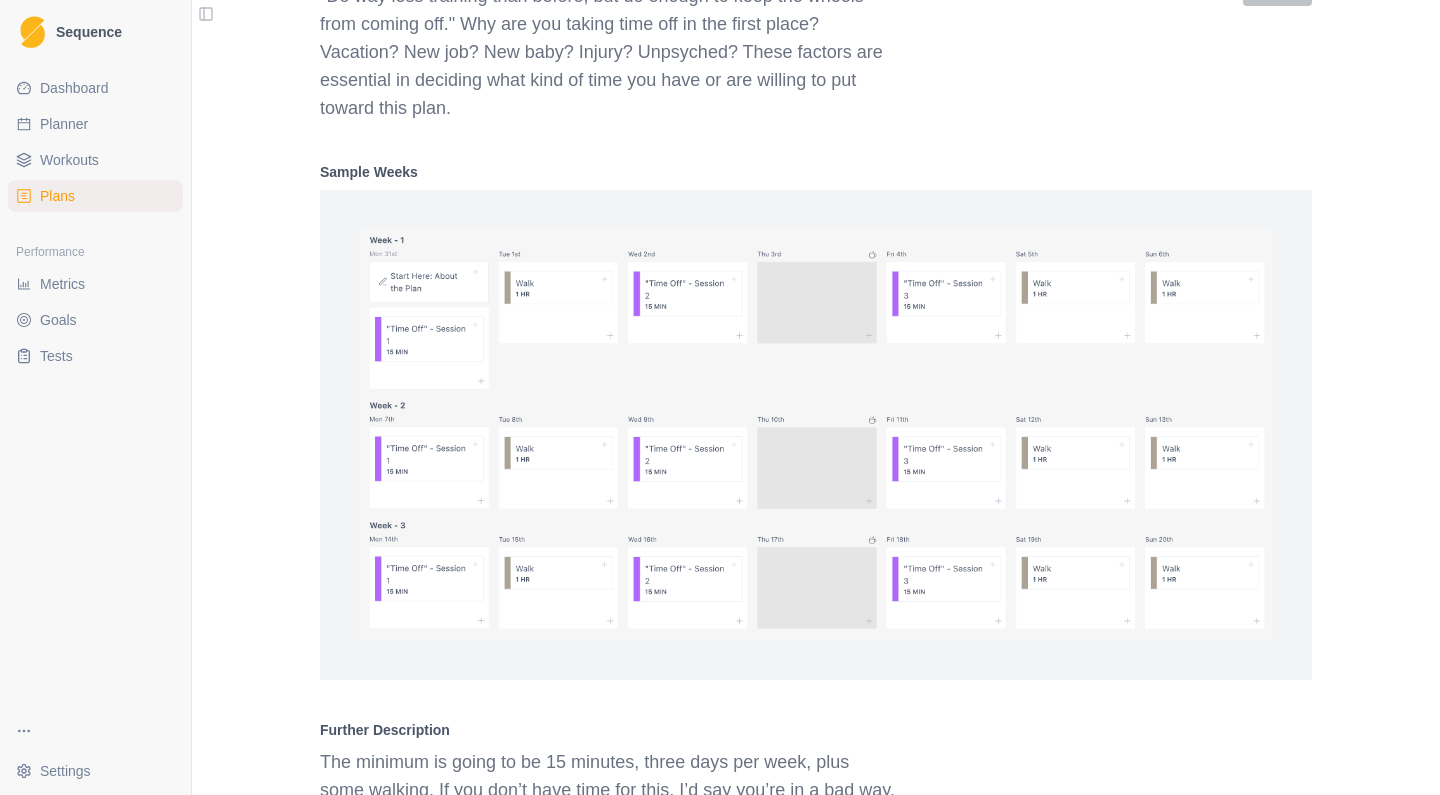 scroll, scrollTop: 1818, scrollLeft: 0, axis: vertical 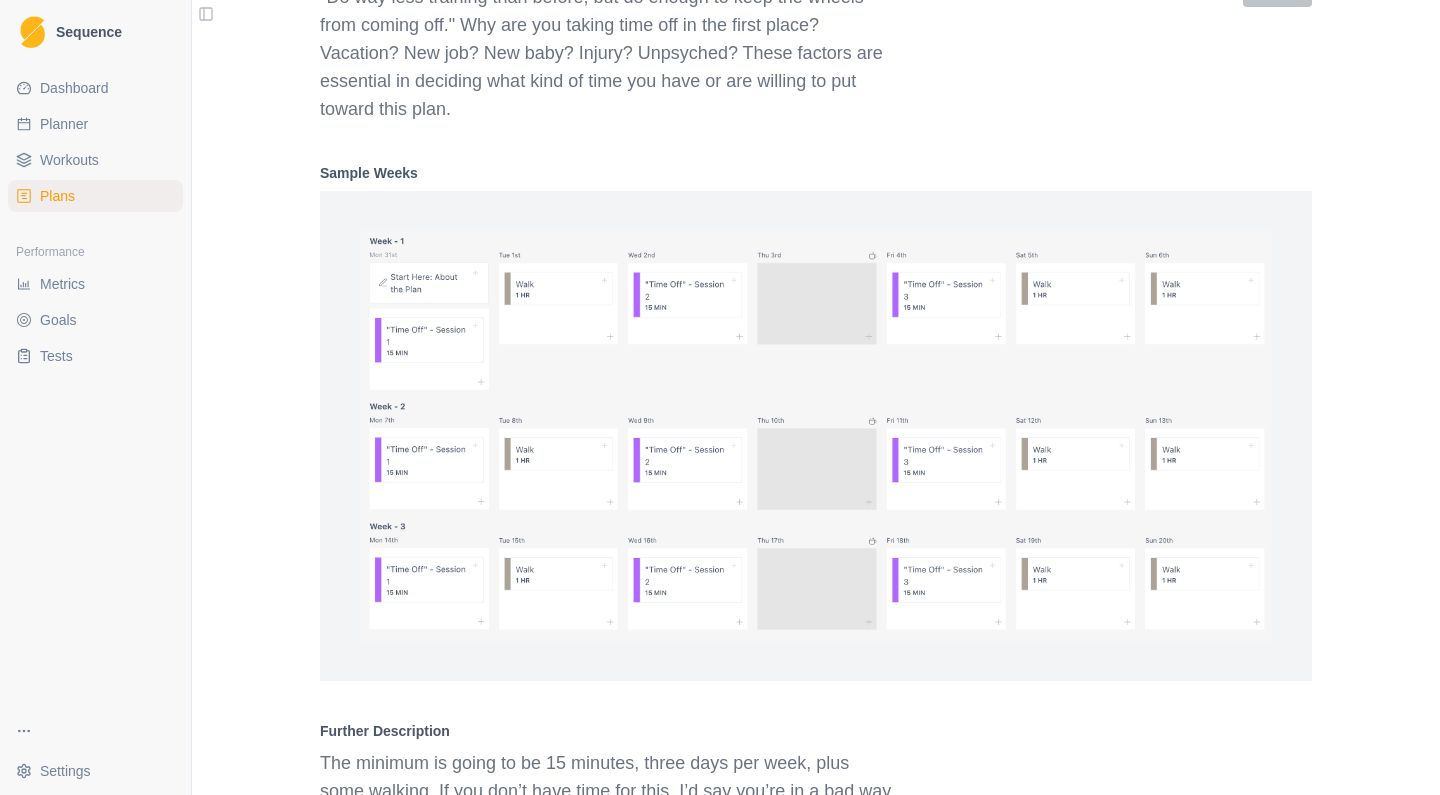 click at bounding box center (816, 436) 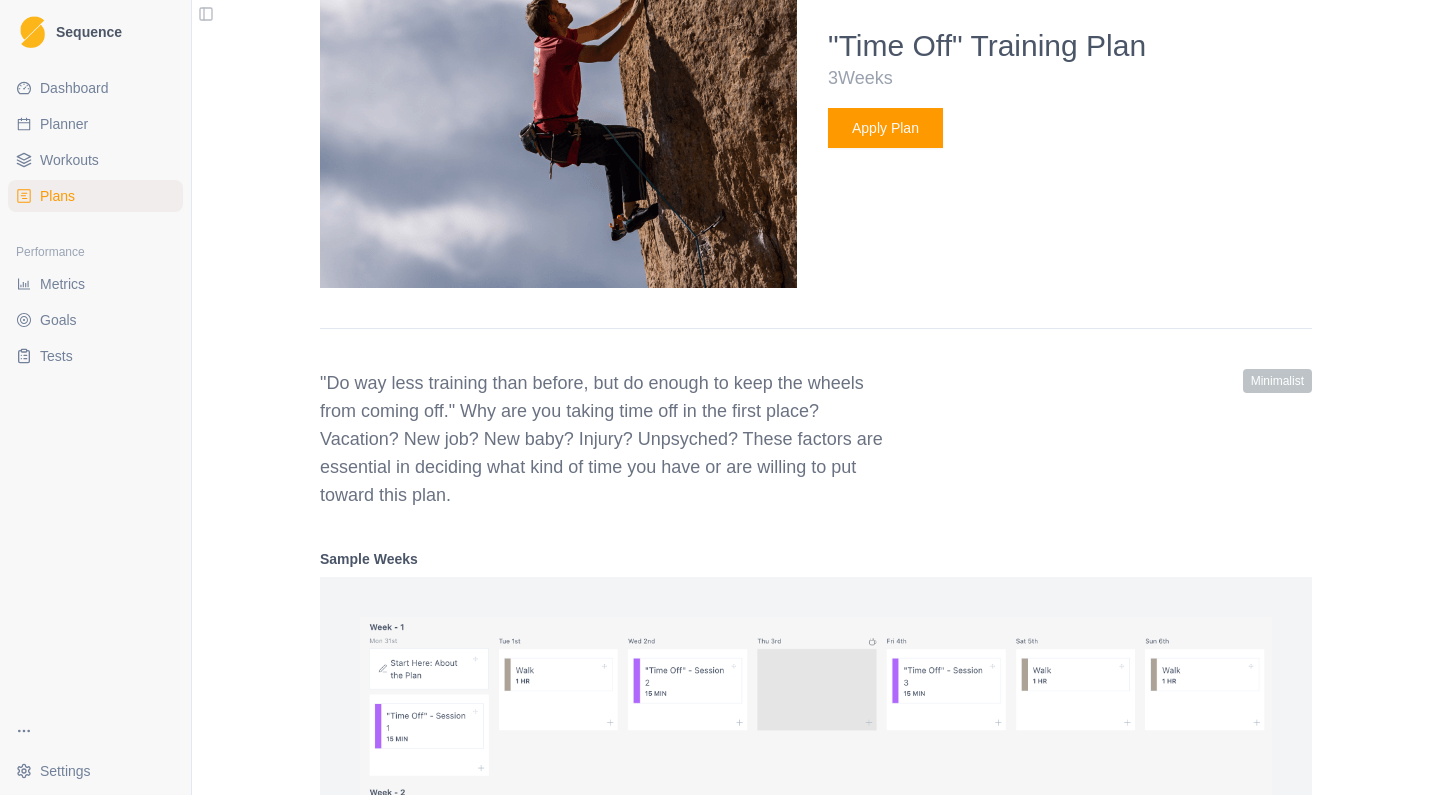 scroll, scrollTop: 1408, scrollLeft: 0, axis: vertical 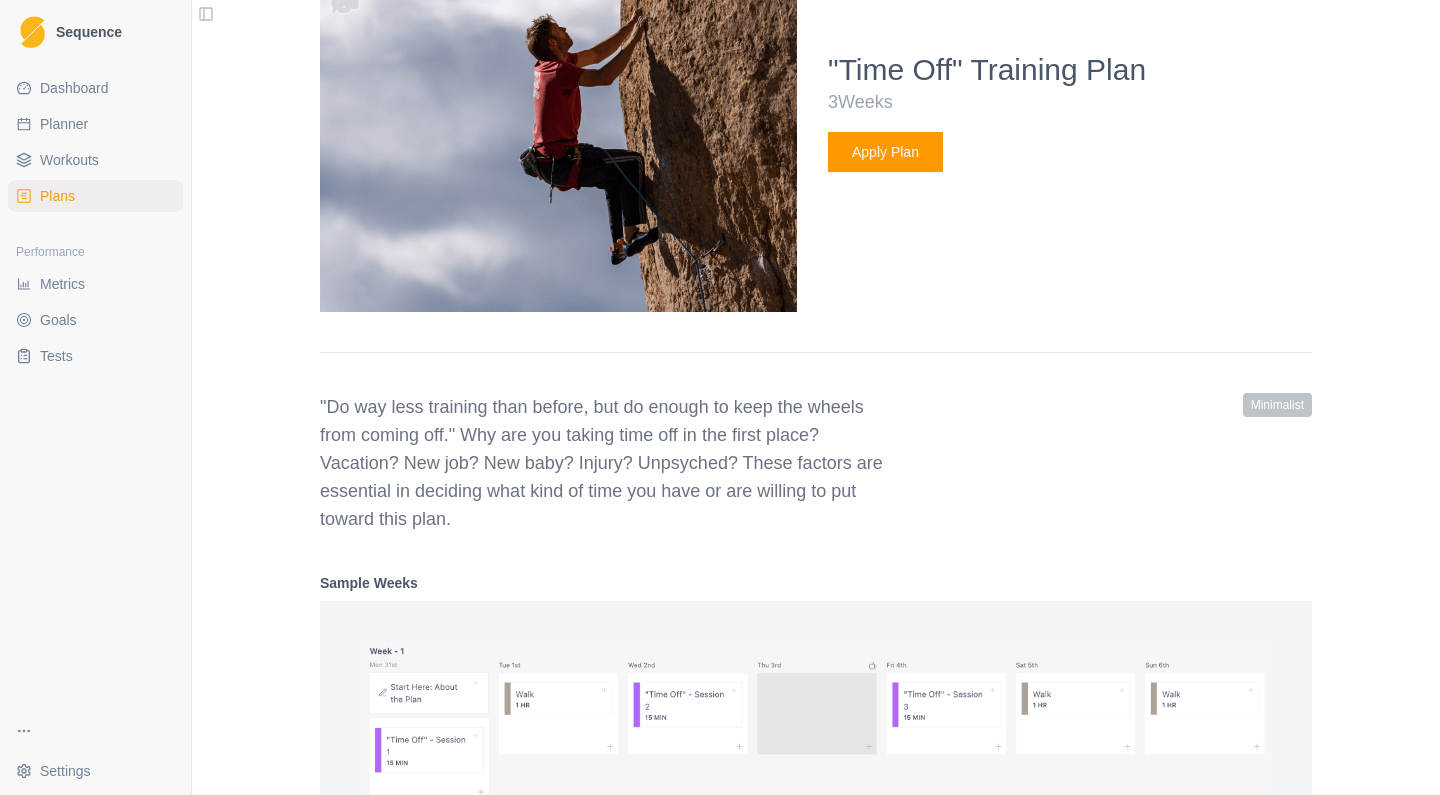 click on "Apply Plan" at bounding box center [885, 152] 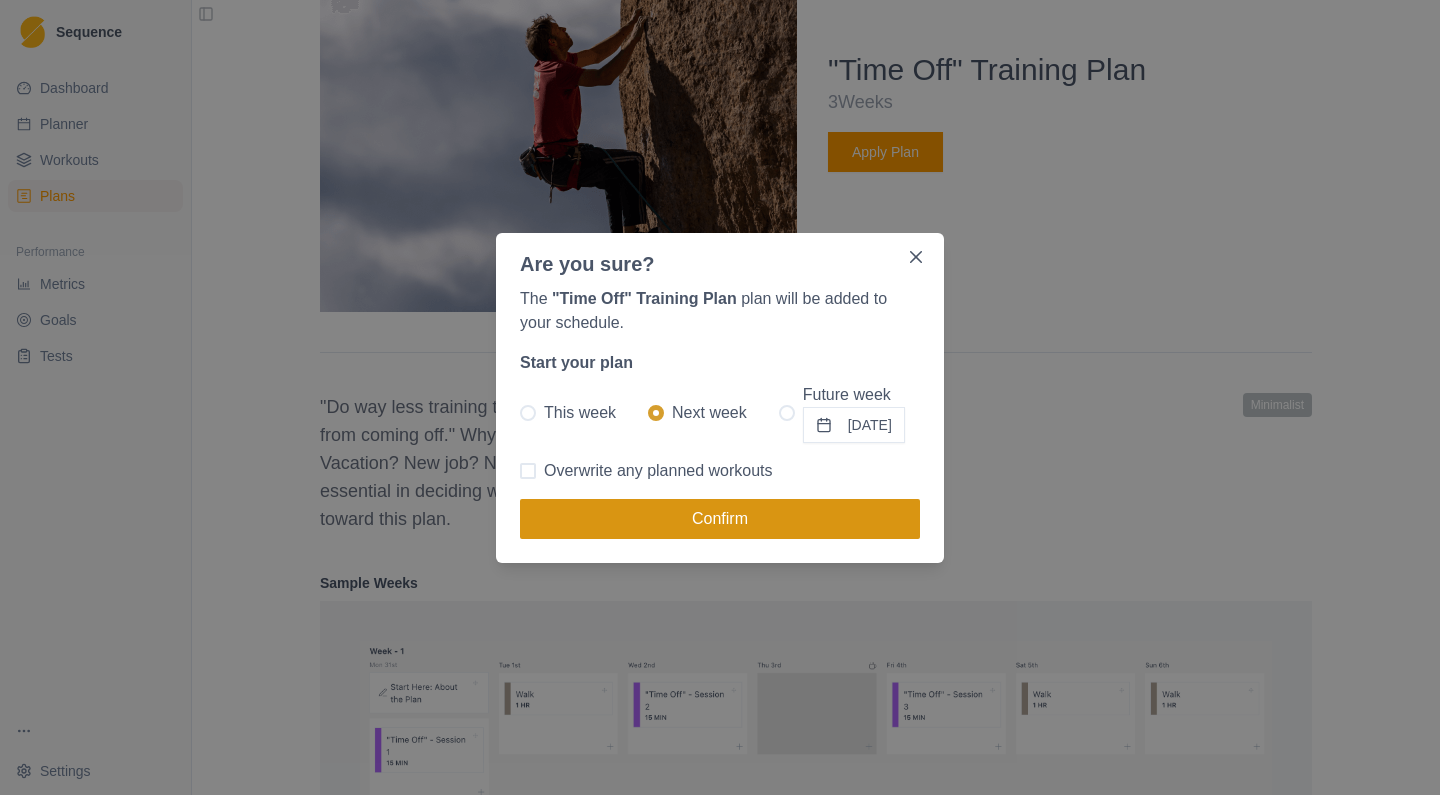 click on "Confirm" at bounding box center (720, 519) 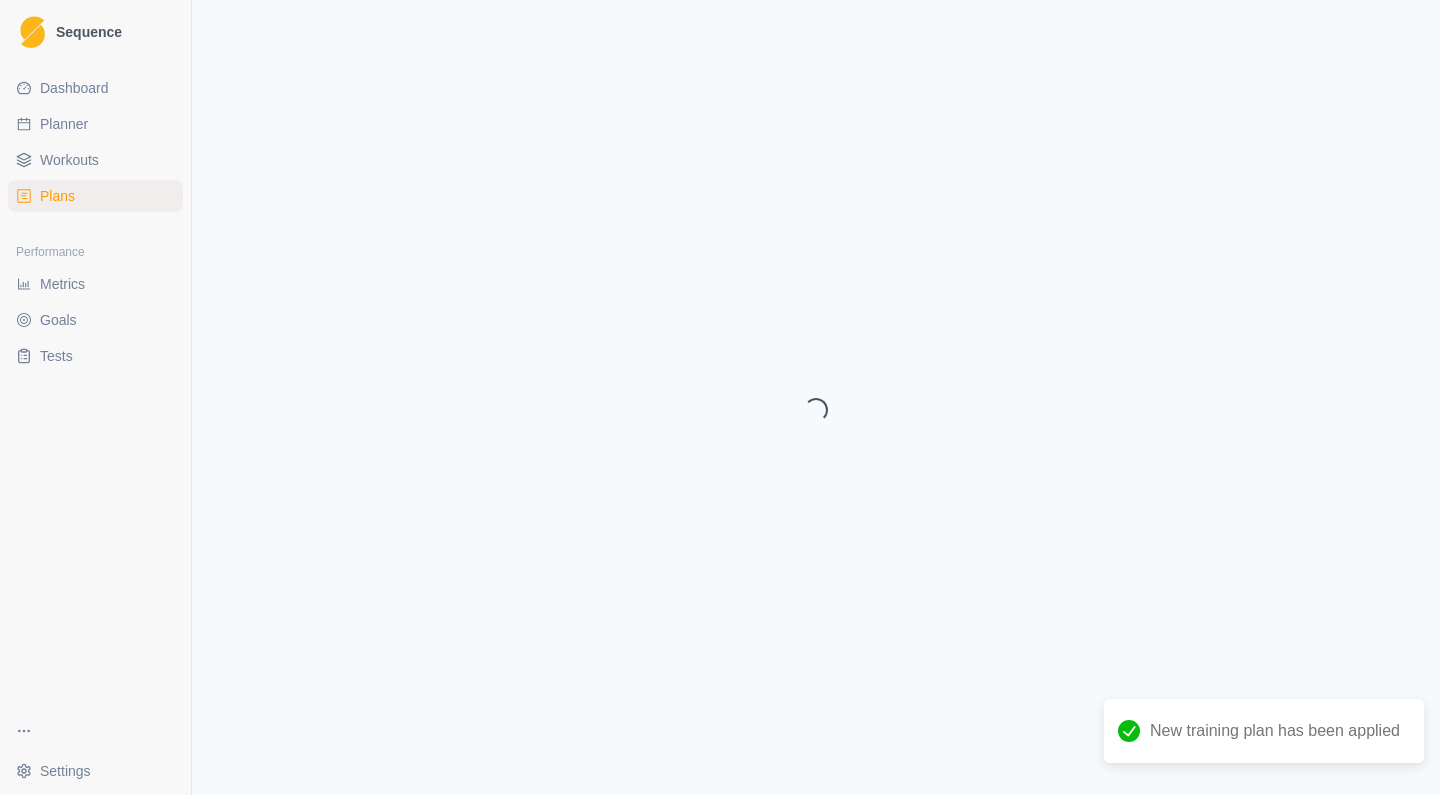 scroll, scrollTop: 0, scrollLeft: 0, axis: both 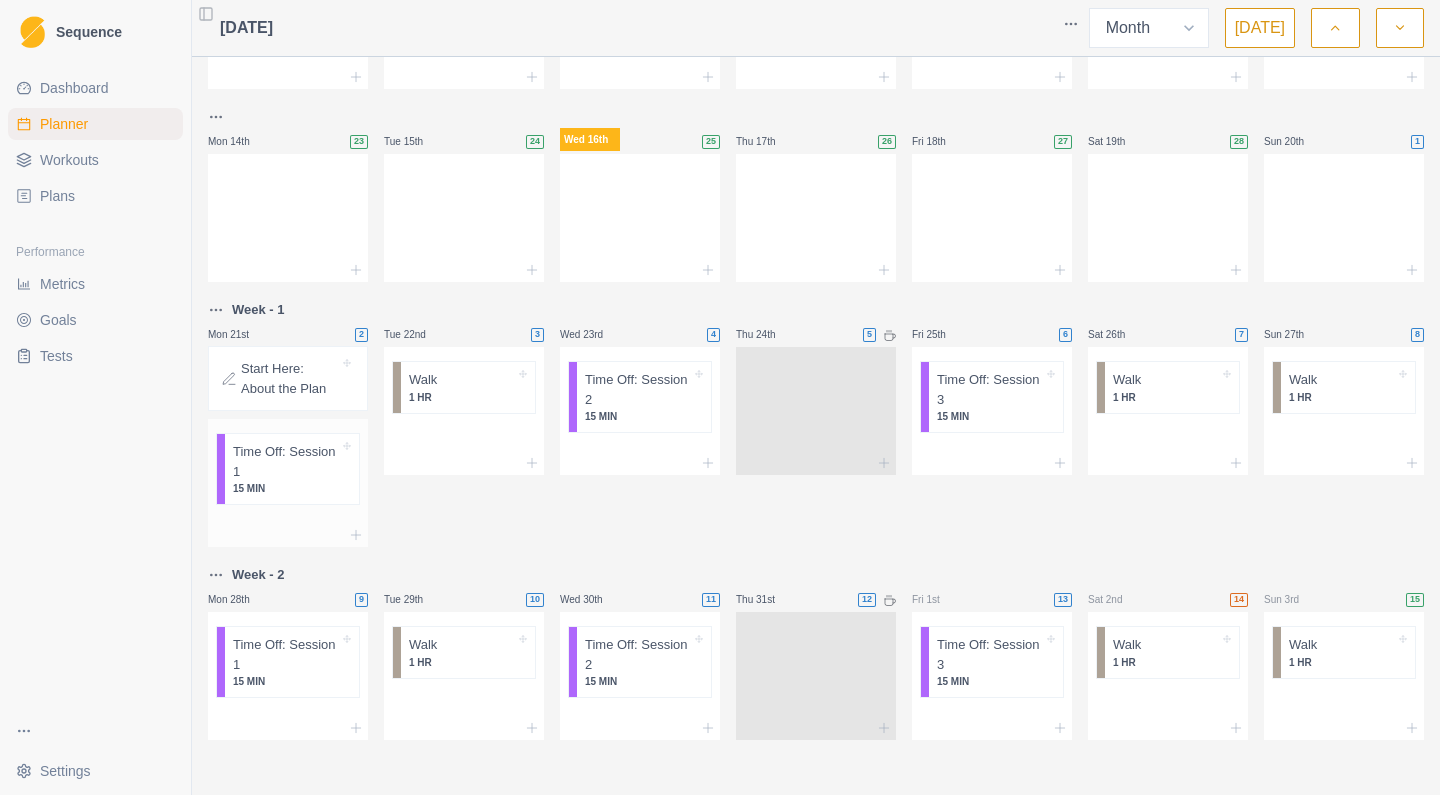 click on "Time Off: Session 1" at bounding box center [286, 461] 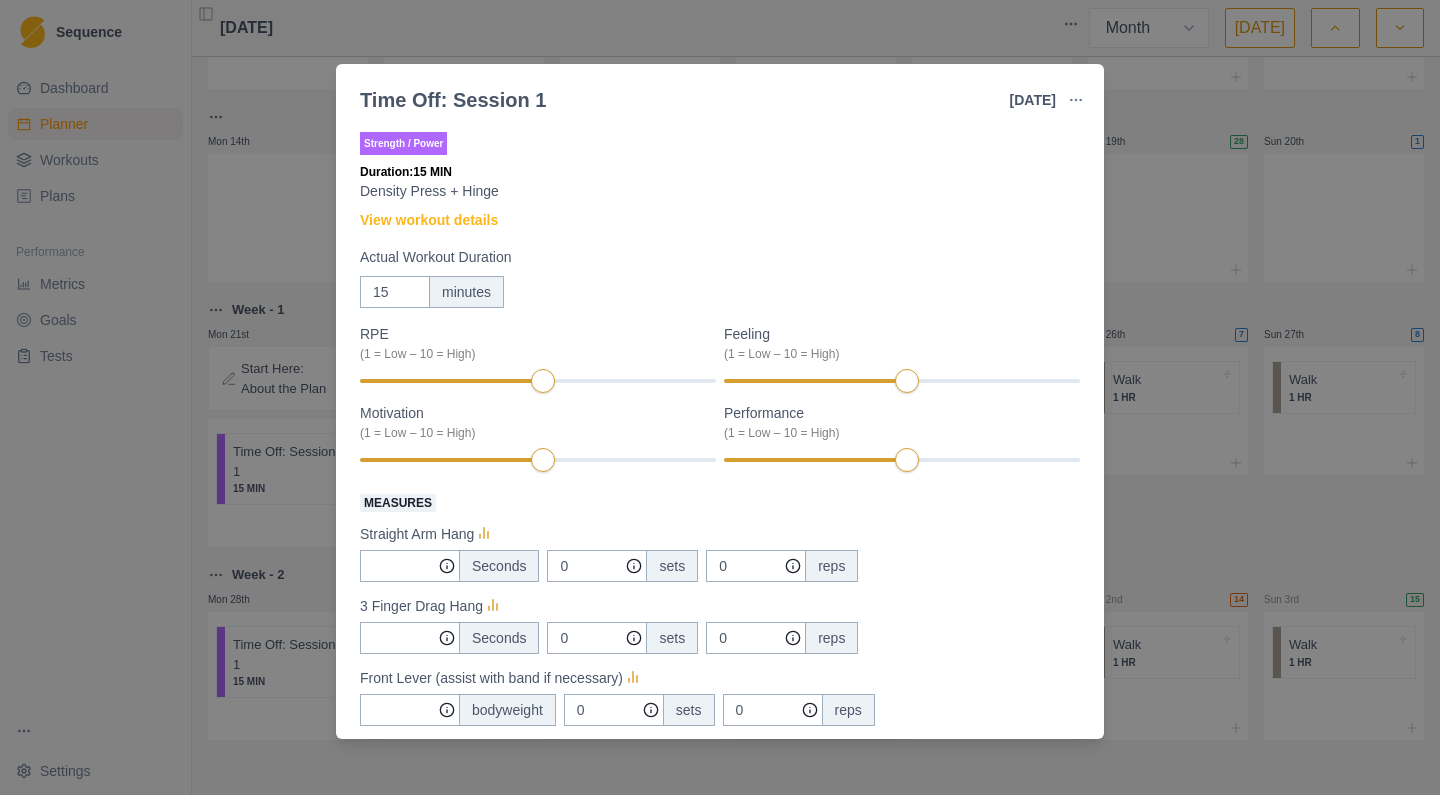 scroll, scrollTop: 0, scrollLeft: 0, axis: both 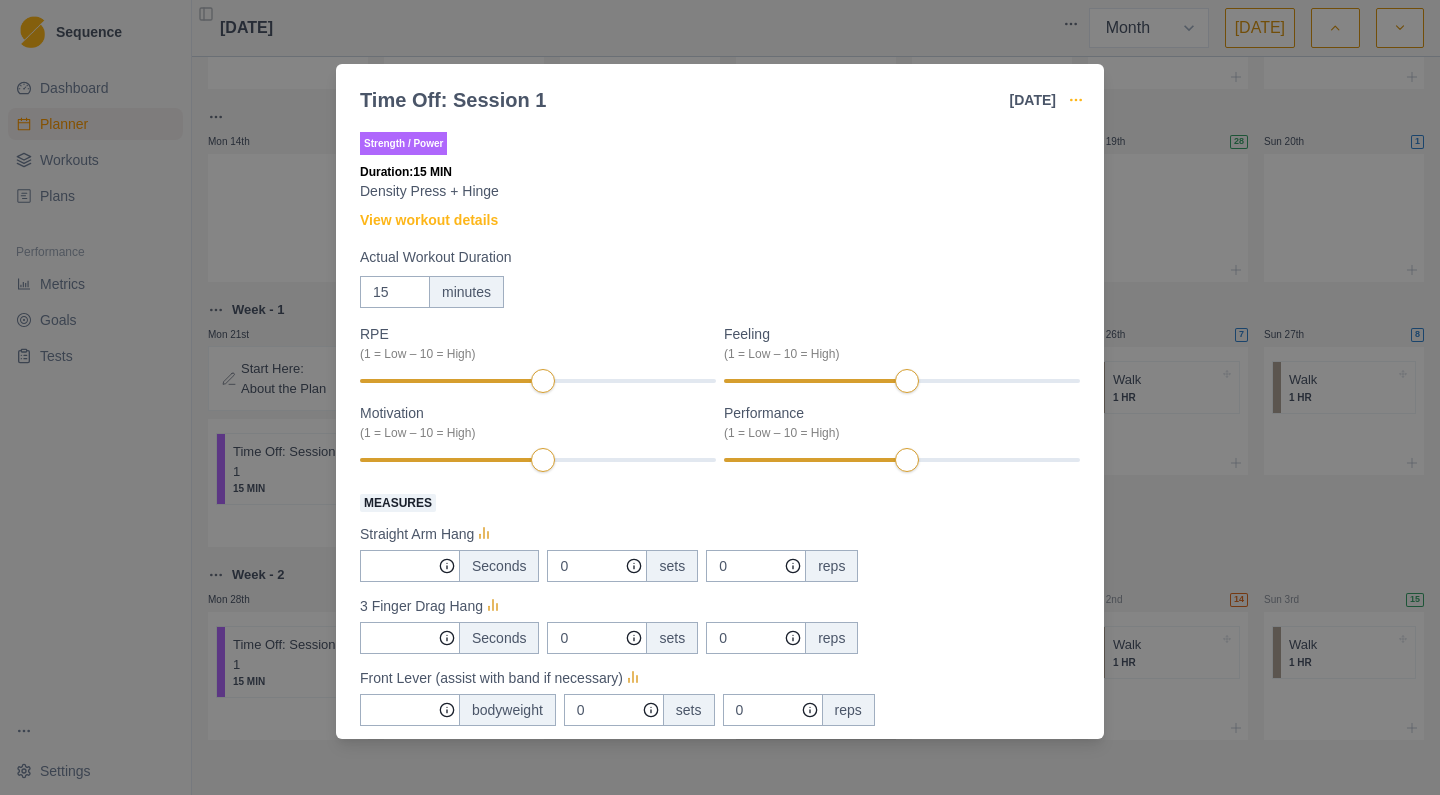 click 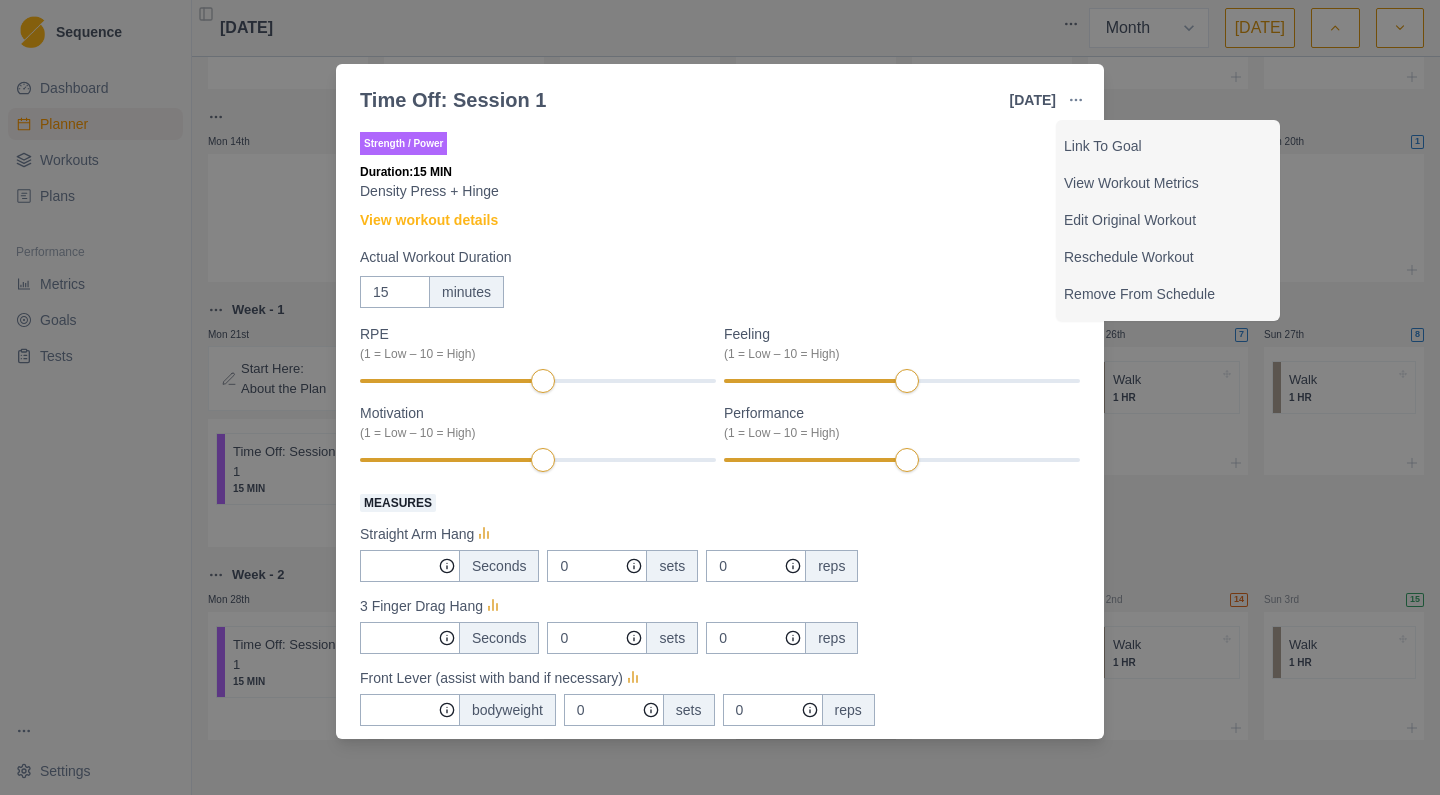 click on "Strength / Power Duration:  15 MIN Density Press + Hinge View workout details Actual Workout Duration 15 minutes RPE (1 = Low – 10 = High) Feeling (1 = Low – 10 = High) Motivation (1 = Low – 10 = High) Performance (1 = Low – 10 = High) Measures Straight Arm Hang Seconds 0 sets 0 reps 3 Finger Drag Hang Seconds 0 sets 0 reps Front Lever (assist with band if necessary) bodyweight 0 sets 0 reps Glute Bridge Bodyweight 0 sets 0 reps Medium/Large Edge Pullup Bodyweight +/- 0 sets 0 reps Pushups bodyweight 0 sets 0 reps Bench Press kg 90 Degree Elbow Hang Seconds 0 sets 0 reps Training Notes View previous training notes Mark as Incomplete Complete Workout" at bounding box center [720, 730] 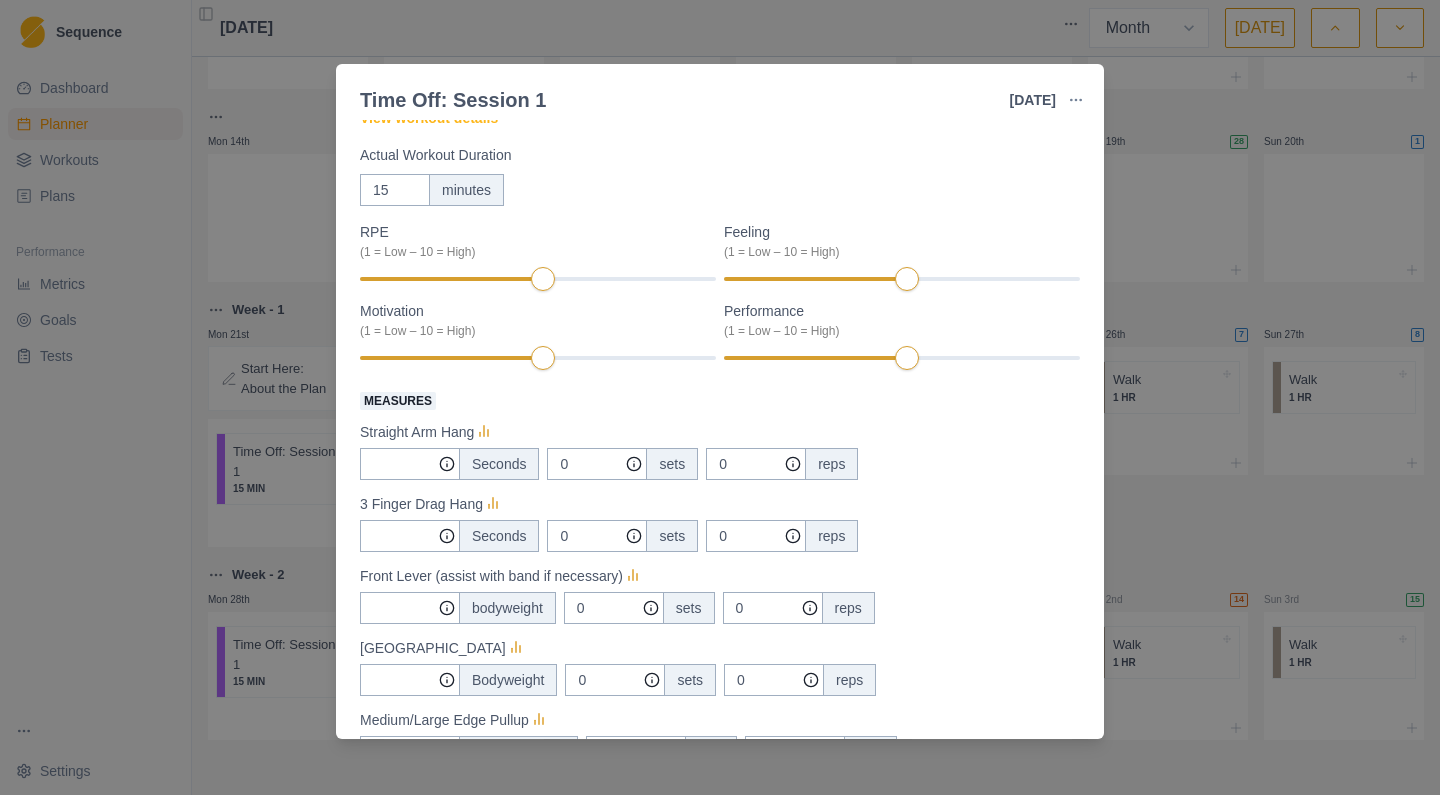 scroll, scrollTop: 103, scrollLeft: 0, axis: vertical 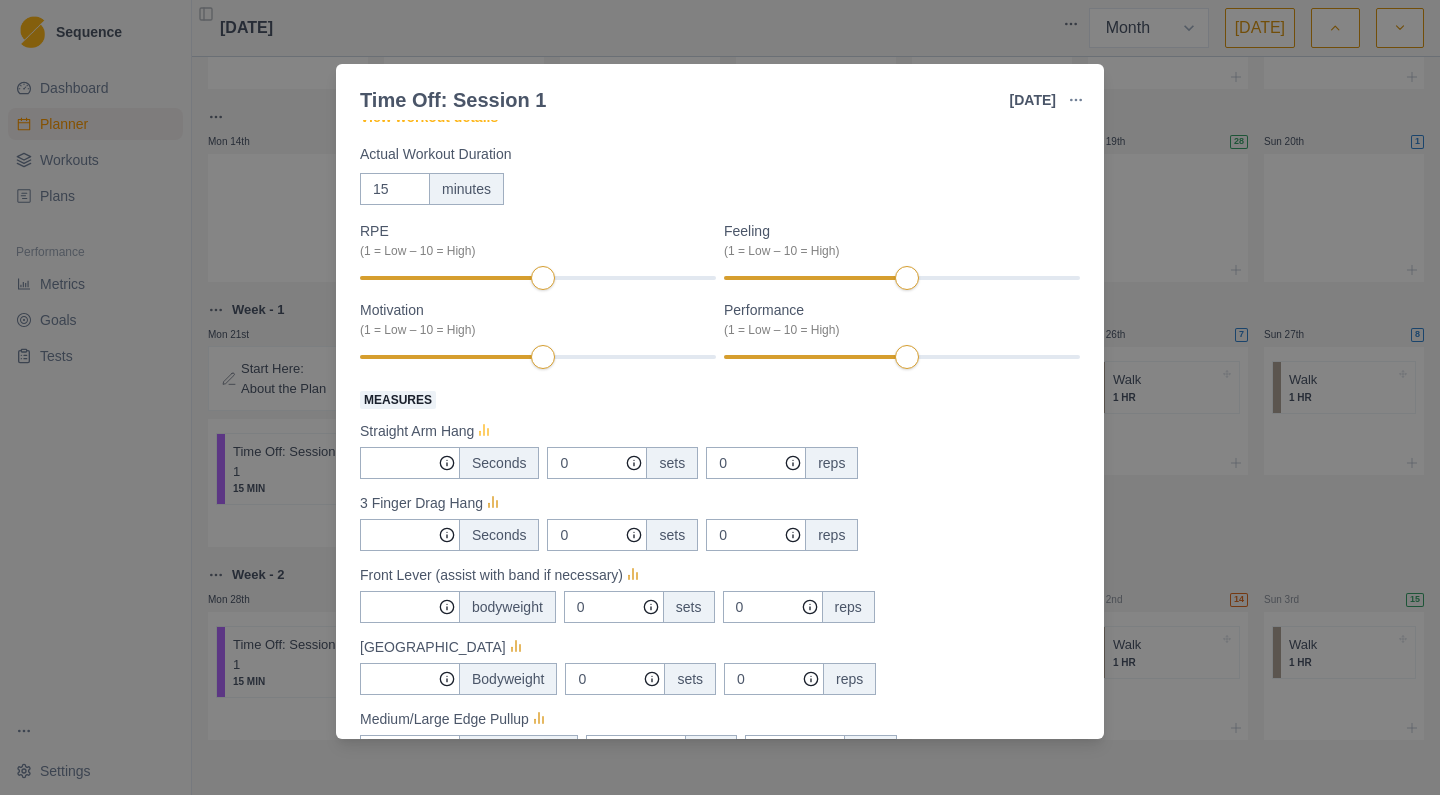 click 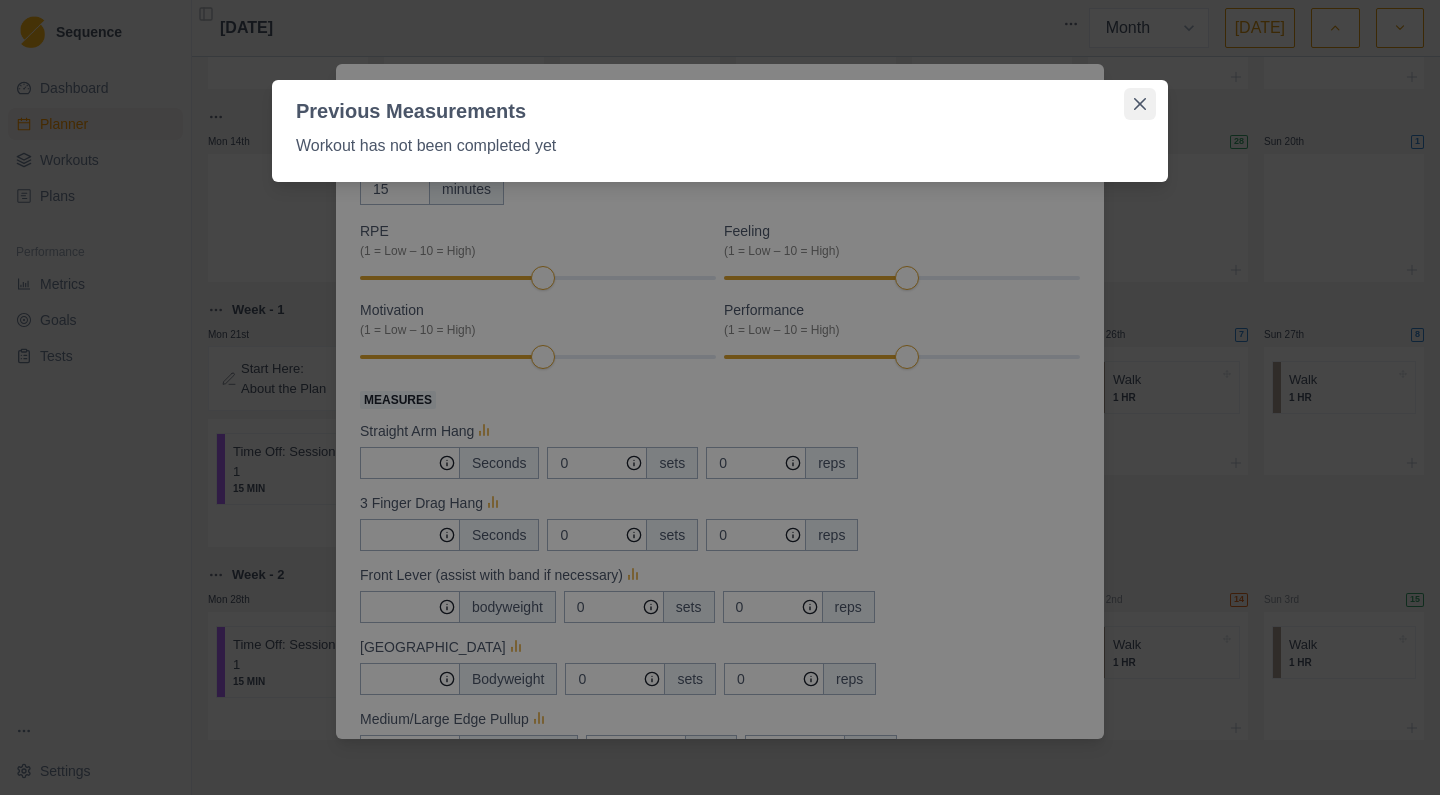 click 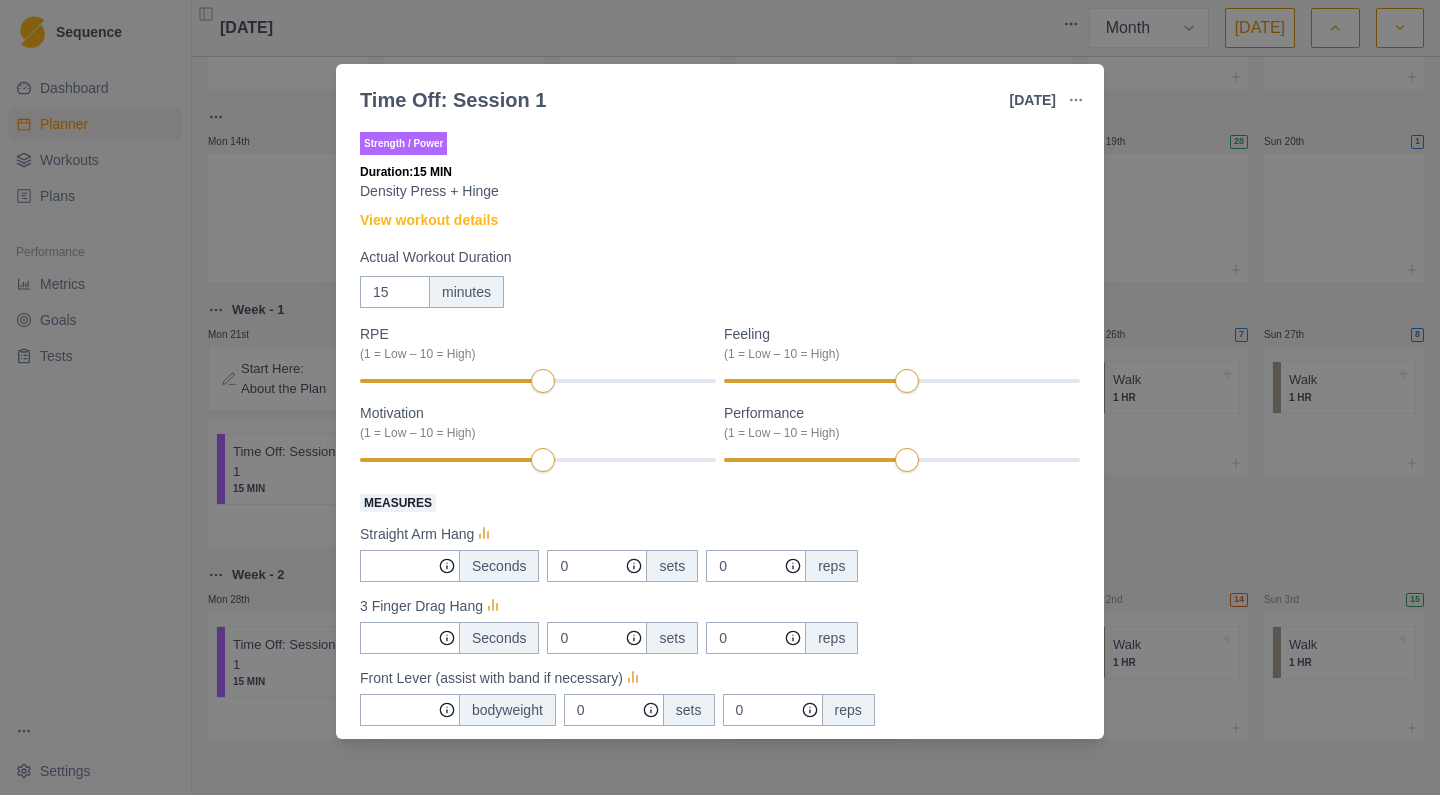 scroll, scrollTop: 0, scrollLeft: 0, axis: both 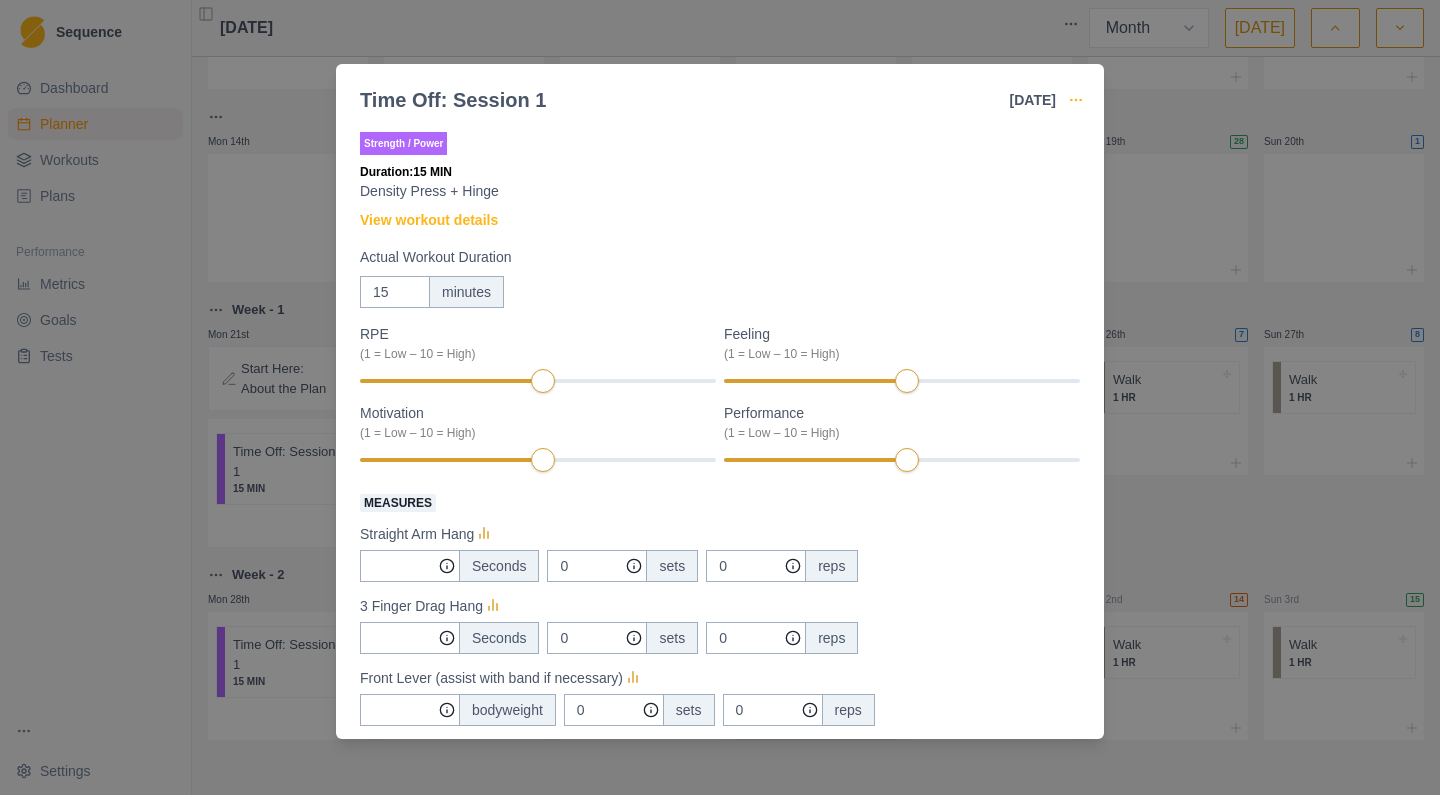 click 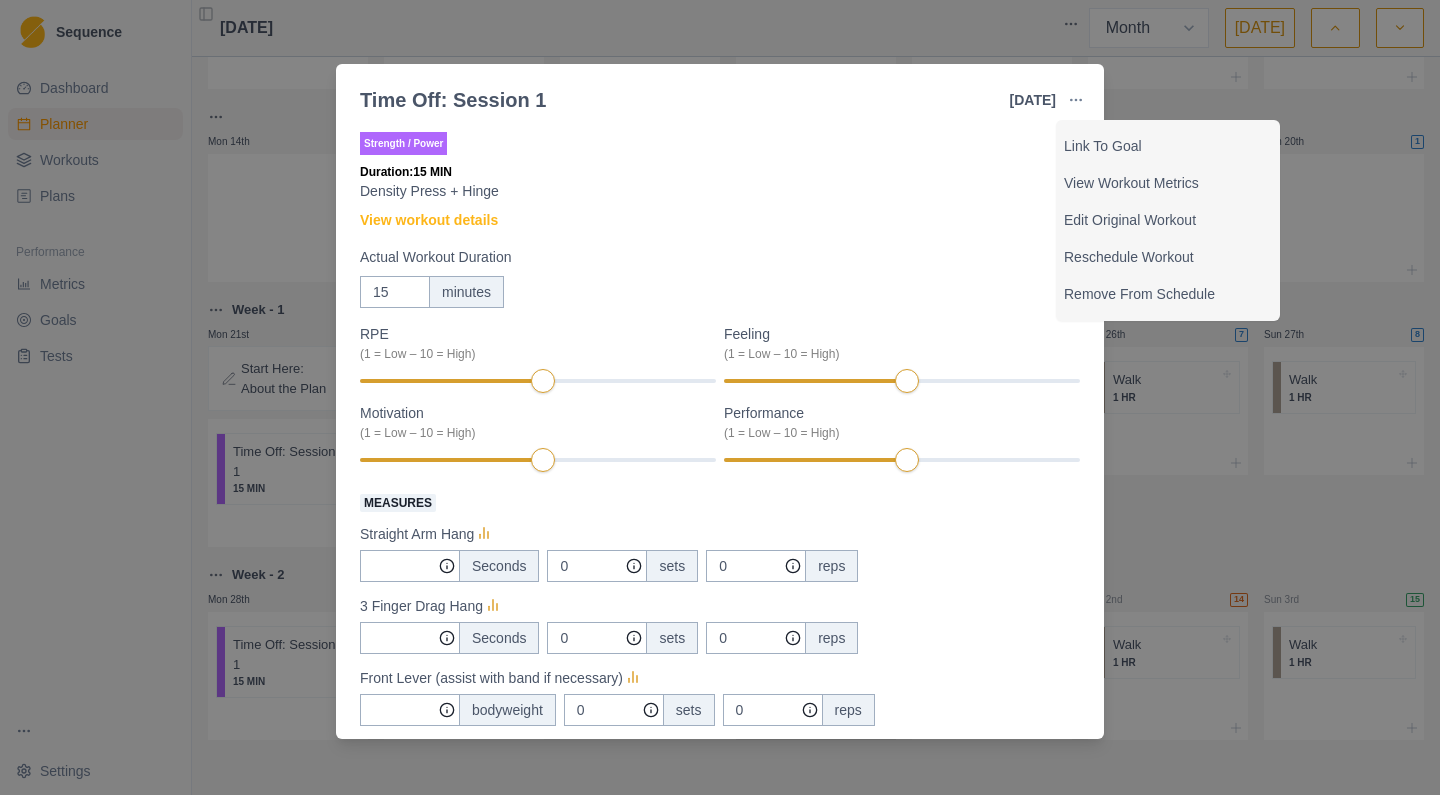 click on "Time Off: Session 1 [DATE] Link To Goal View Workout Metrics Edit Original Workout Reschedule Workout Remove From Schedule Strength / Power Duration:  15 MIN Density Press + Hinge View workout details Actual Workout Duration 15 minutes RPE (1 = Low – 10 = High) Feeling (1 = Low – 10 = High) Motivation (1 = Low – 10 = High) Performance (1 = Low – 10 = High) Measures Straight Arm Hang Seconds 0 sets 0 reps 3 Finger Drag Hang Seconds 0 sets 0 reps Front Lever (assist with band if necessary) bodyweight 0 sets 0 reps Glute Bridge Bodyweight 0 sets 0 reps Medium/Large Edge Pullup Bodyweight +/- 0 sets 0 reps Pushups bodyweight 0 sets 0 reps Bench Press kg 90 Degree Elbow Hang Seconds 0 sets 0 reps Training Notes View previous training notes Mark as Incomplete Complete Workout" at bounding box center (720, 397) 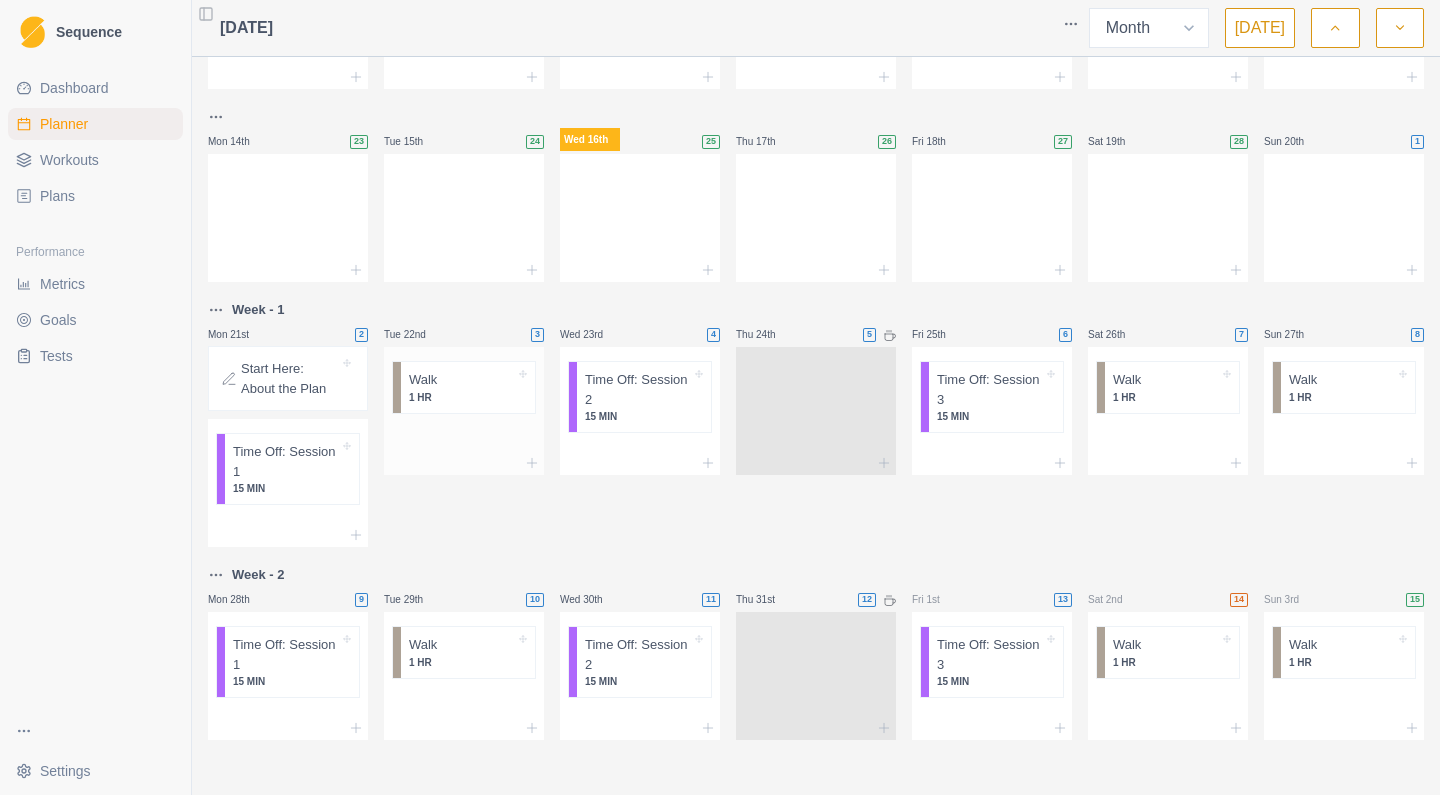 scroll, scrollTop: 0, scrollLeft: 0, axis: both 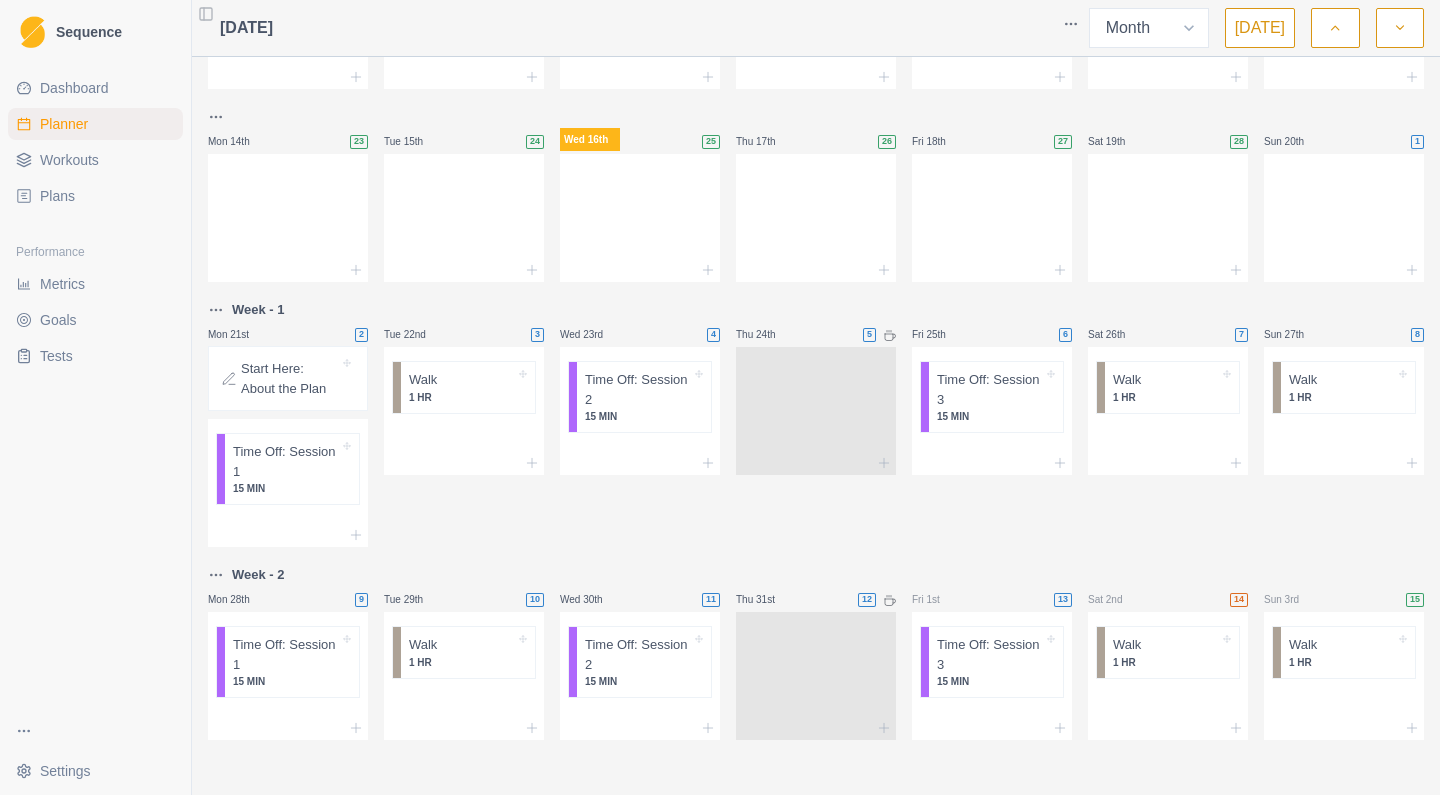 click on "Start Here: About the Plan" at bounding box center (290, 378) 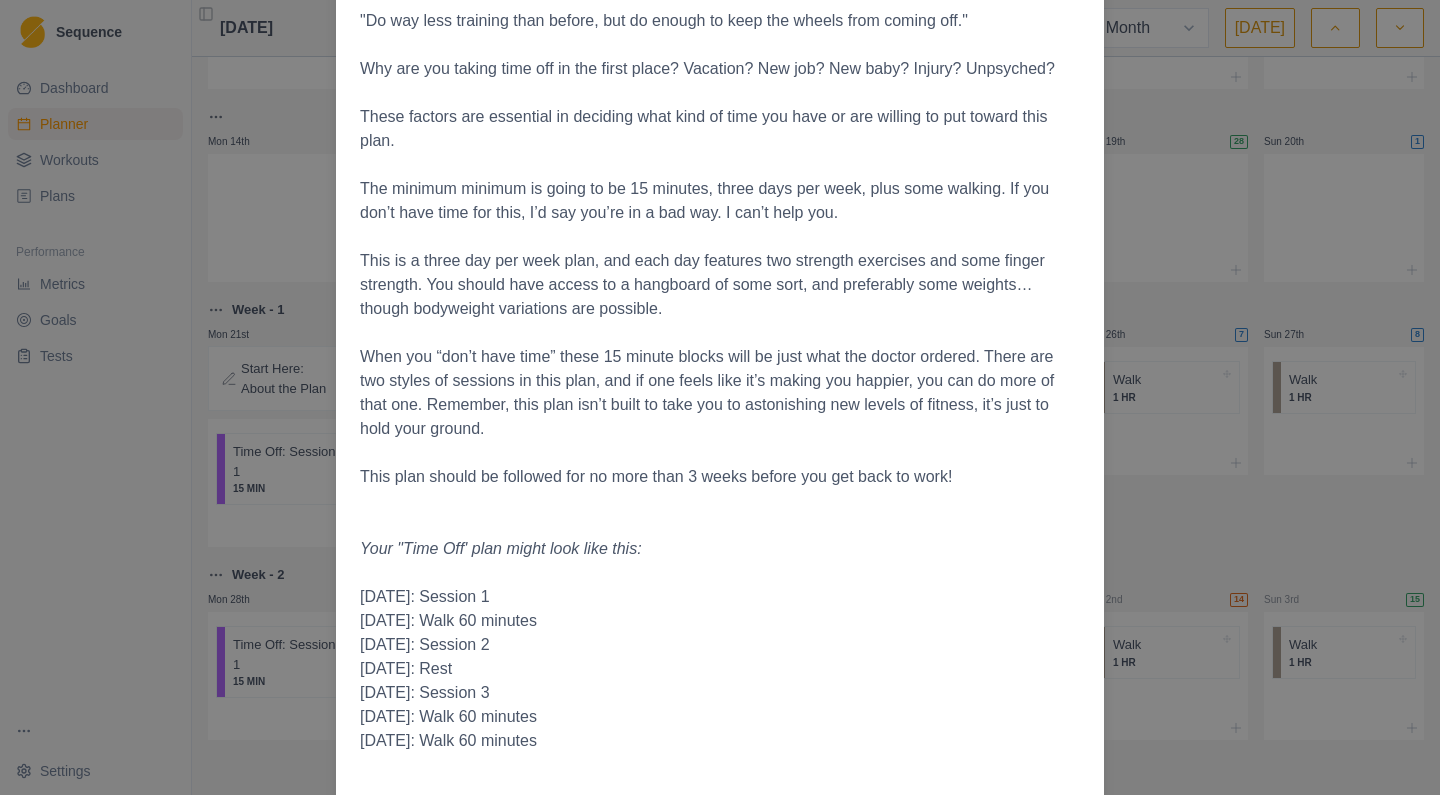 scroll, scrollTop: 0, scrollLeft: 0, axis: both 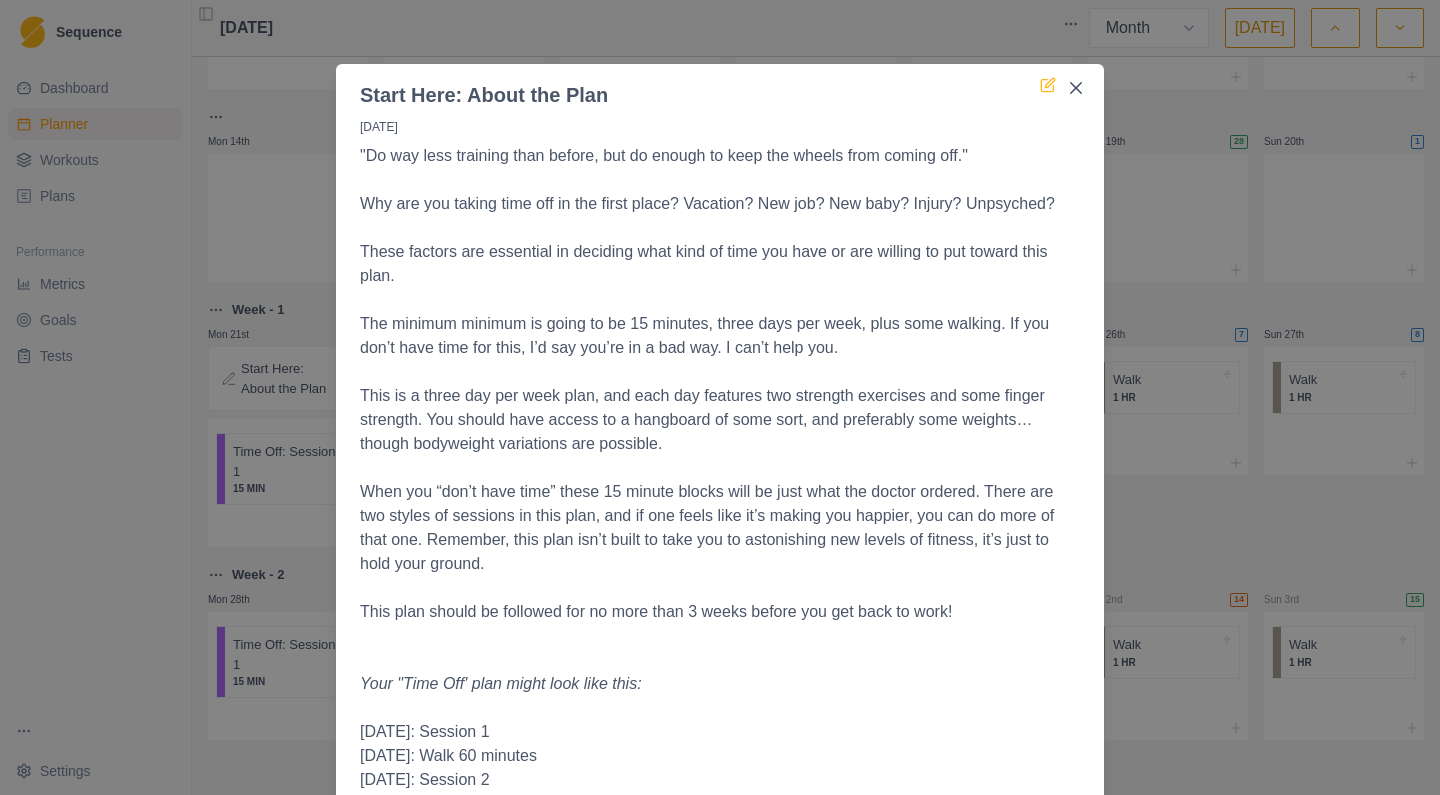 click 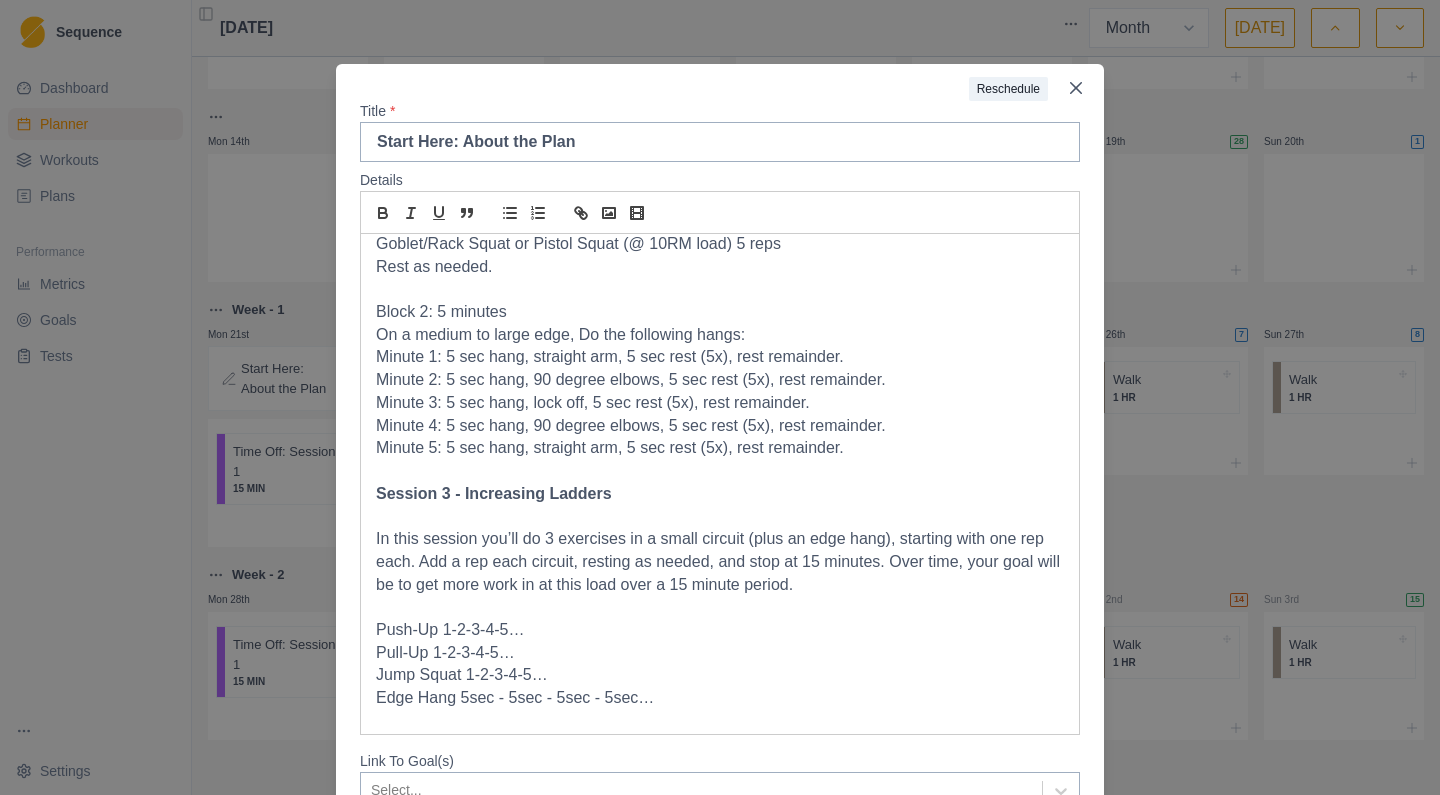 scroll, scrollTop: 1284, scrollLeft: 0, axis: vertical 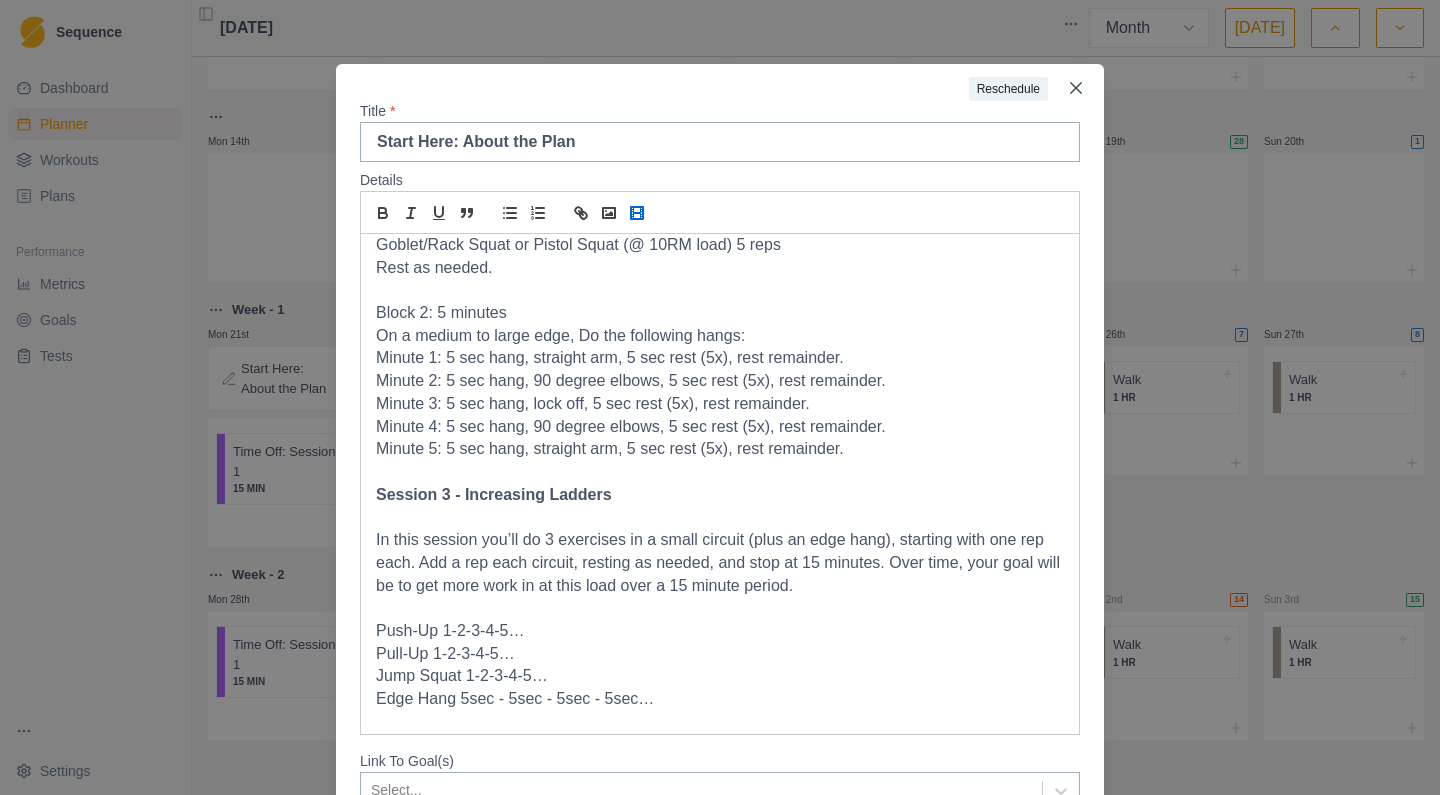 click 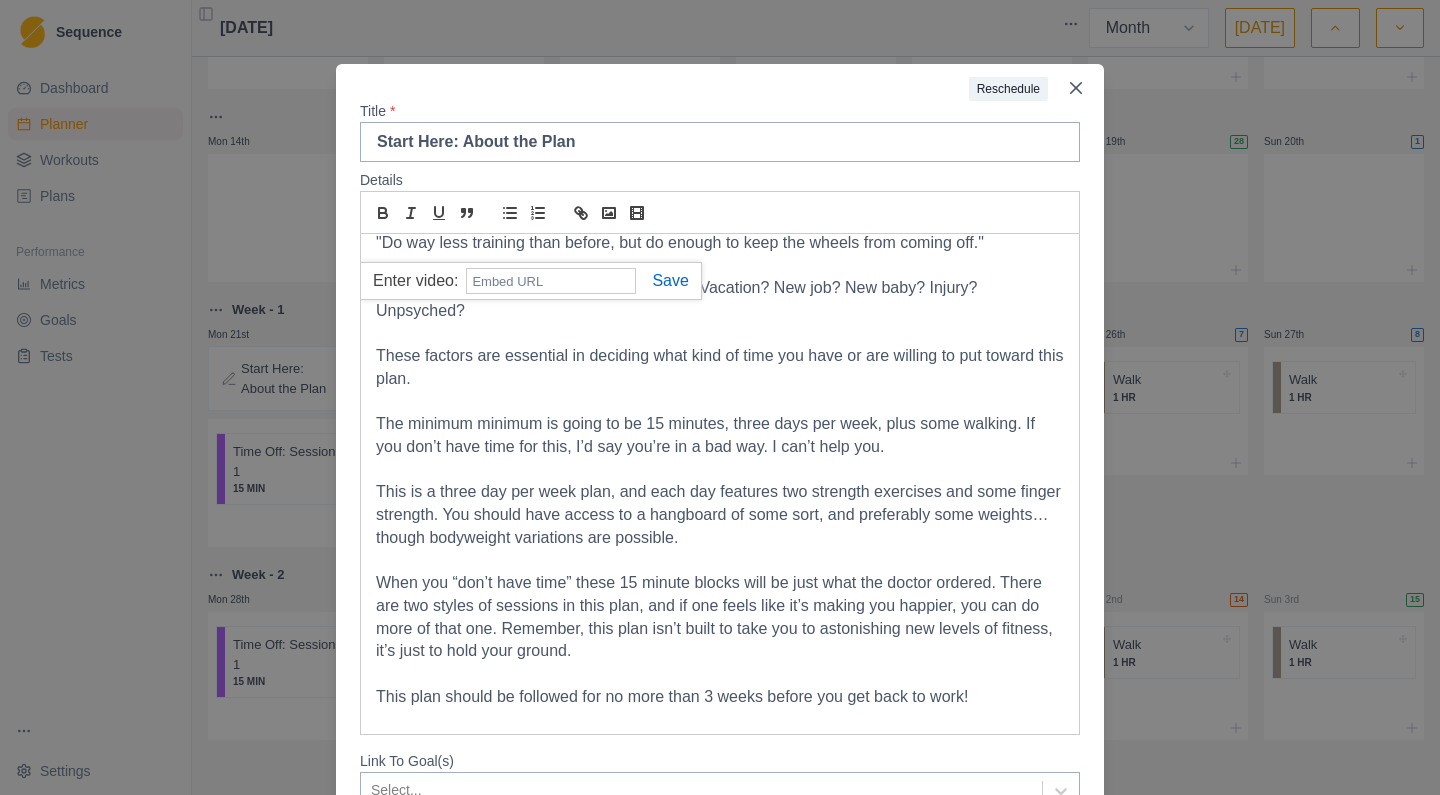 click at bounding box center [720, 333] 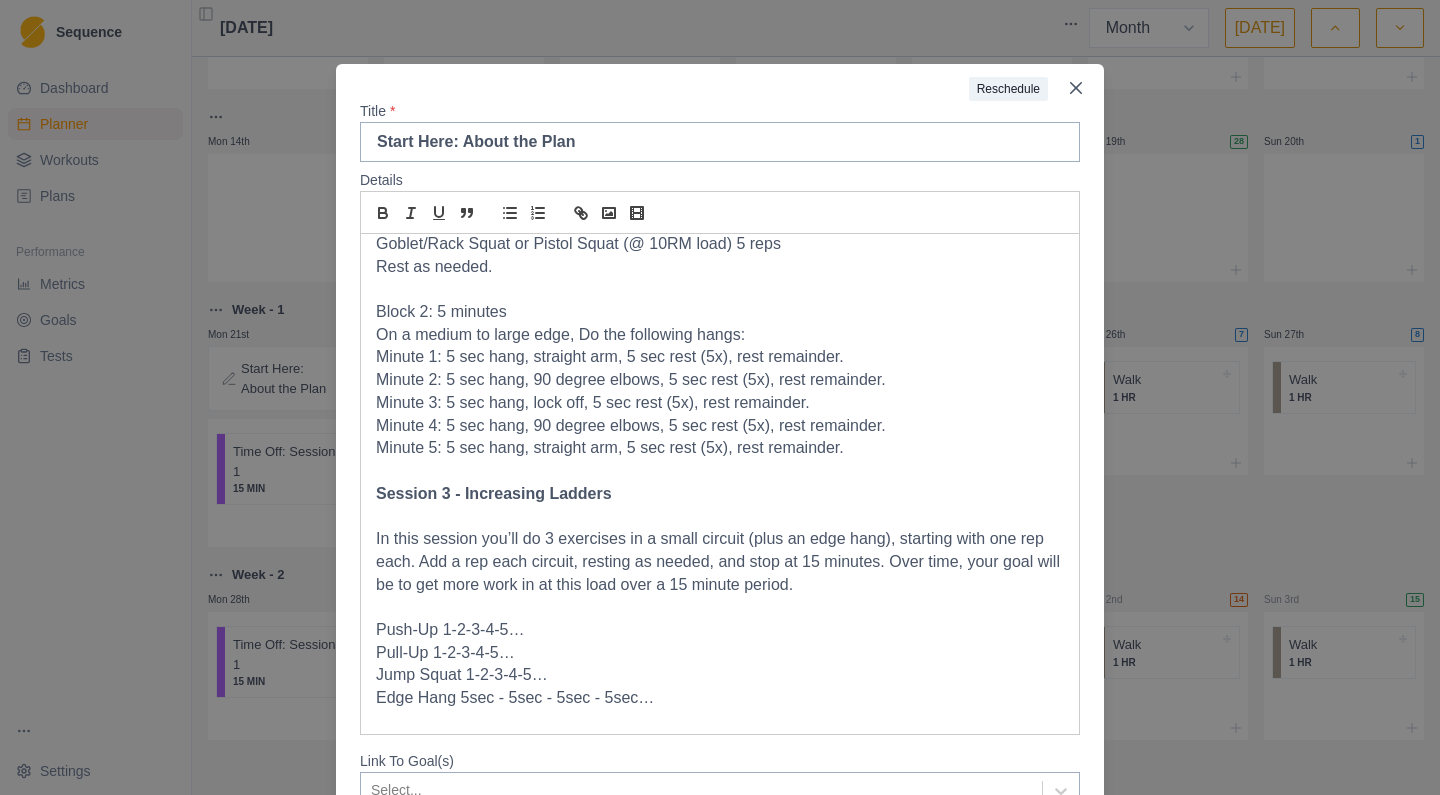 scroll, scrollTop: 1284, scrollLeft: 0, axis: vertical 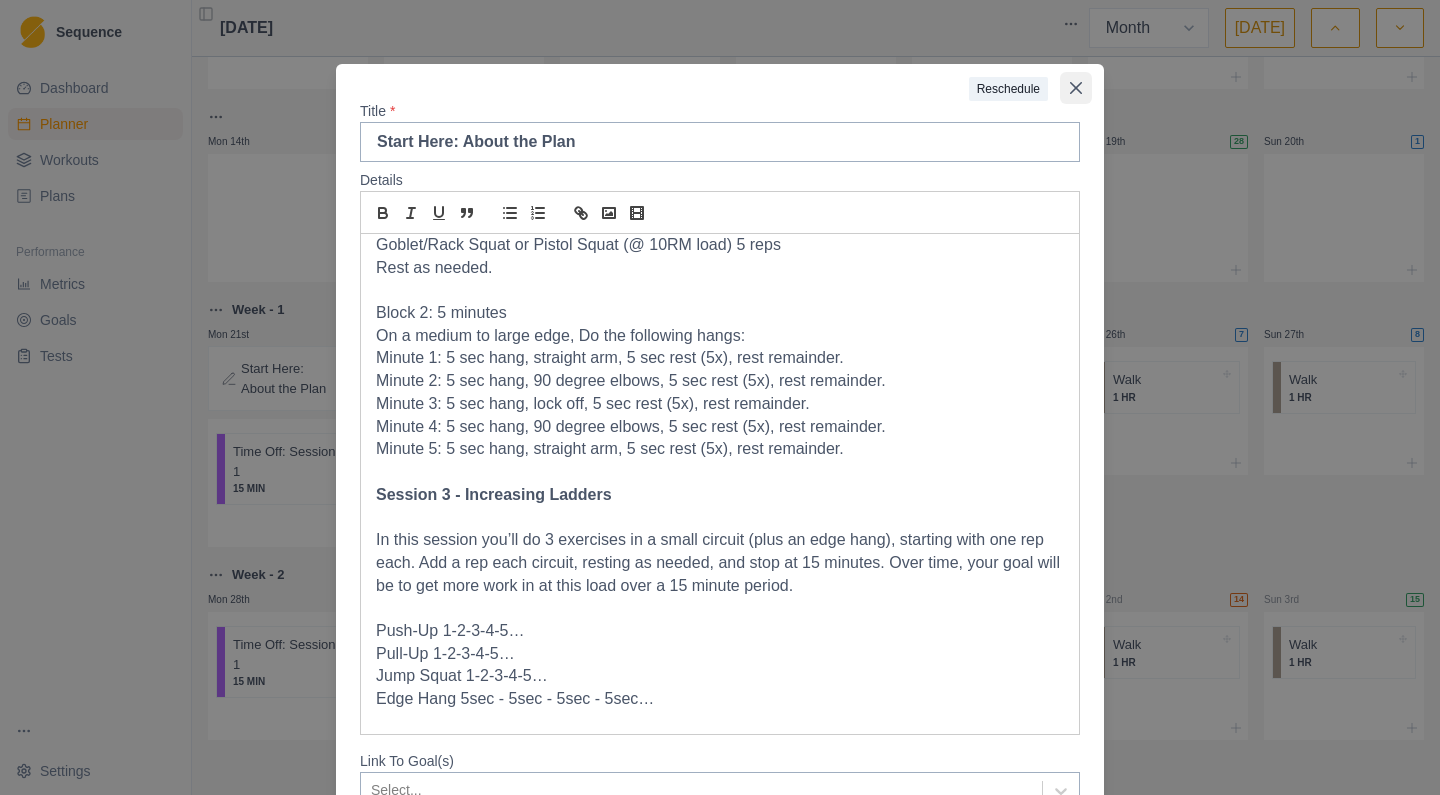 click at bounding box center [1076, 88] 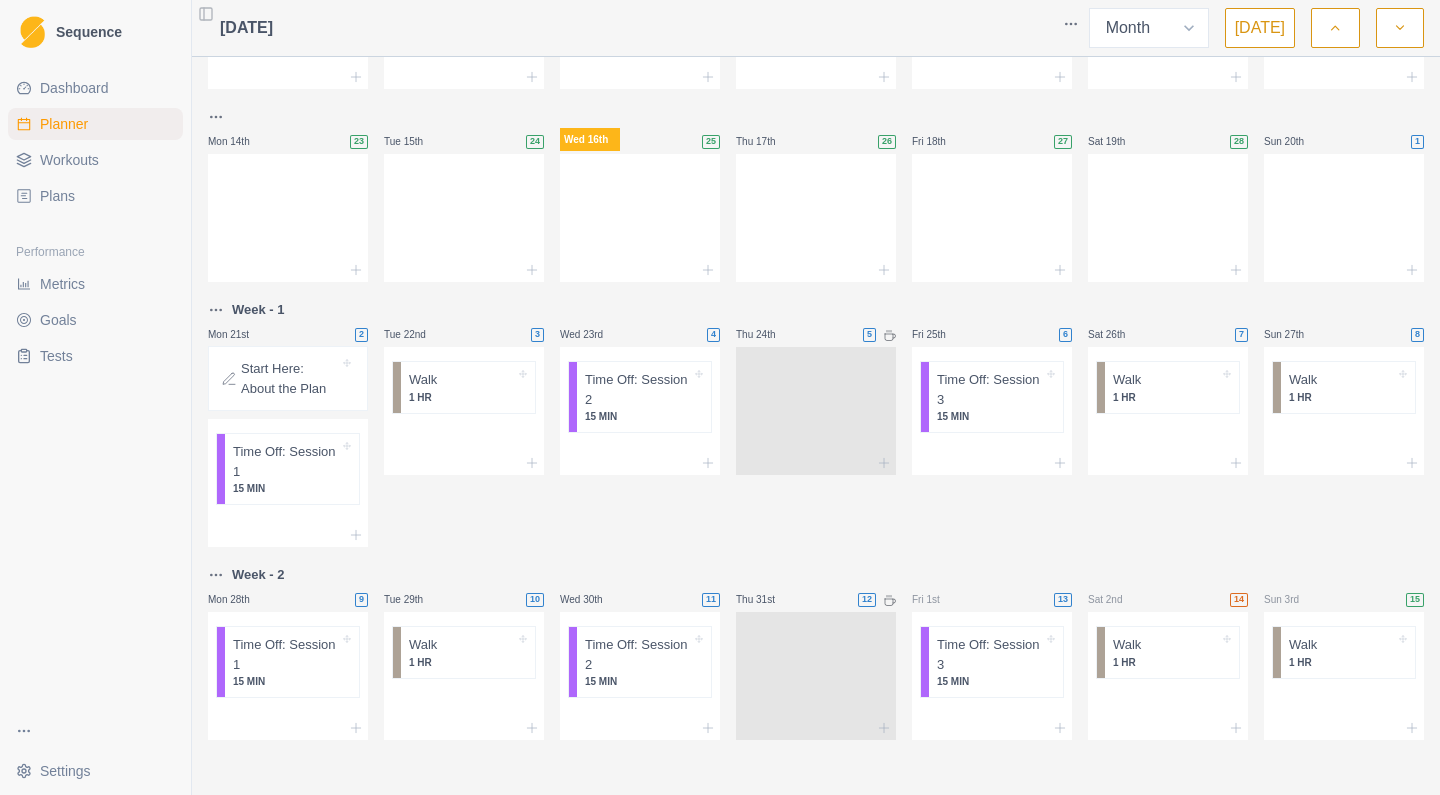 click on "Start Here: About the Plan" at bounding box center [290, 378] 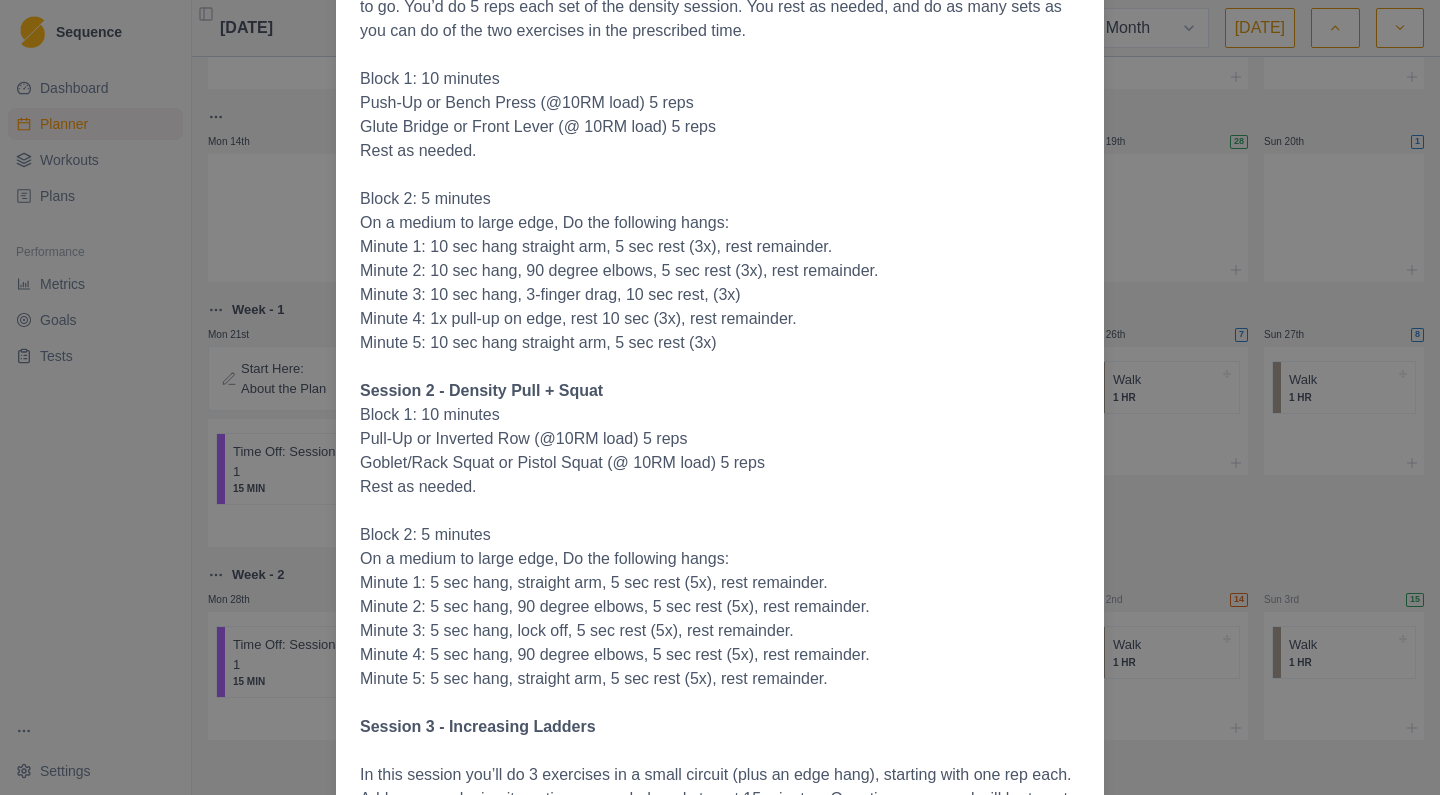 scroll, scrollTop: 0, scrollLeft: 0, axis: both 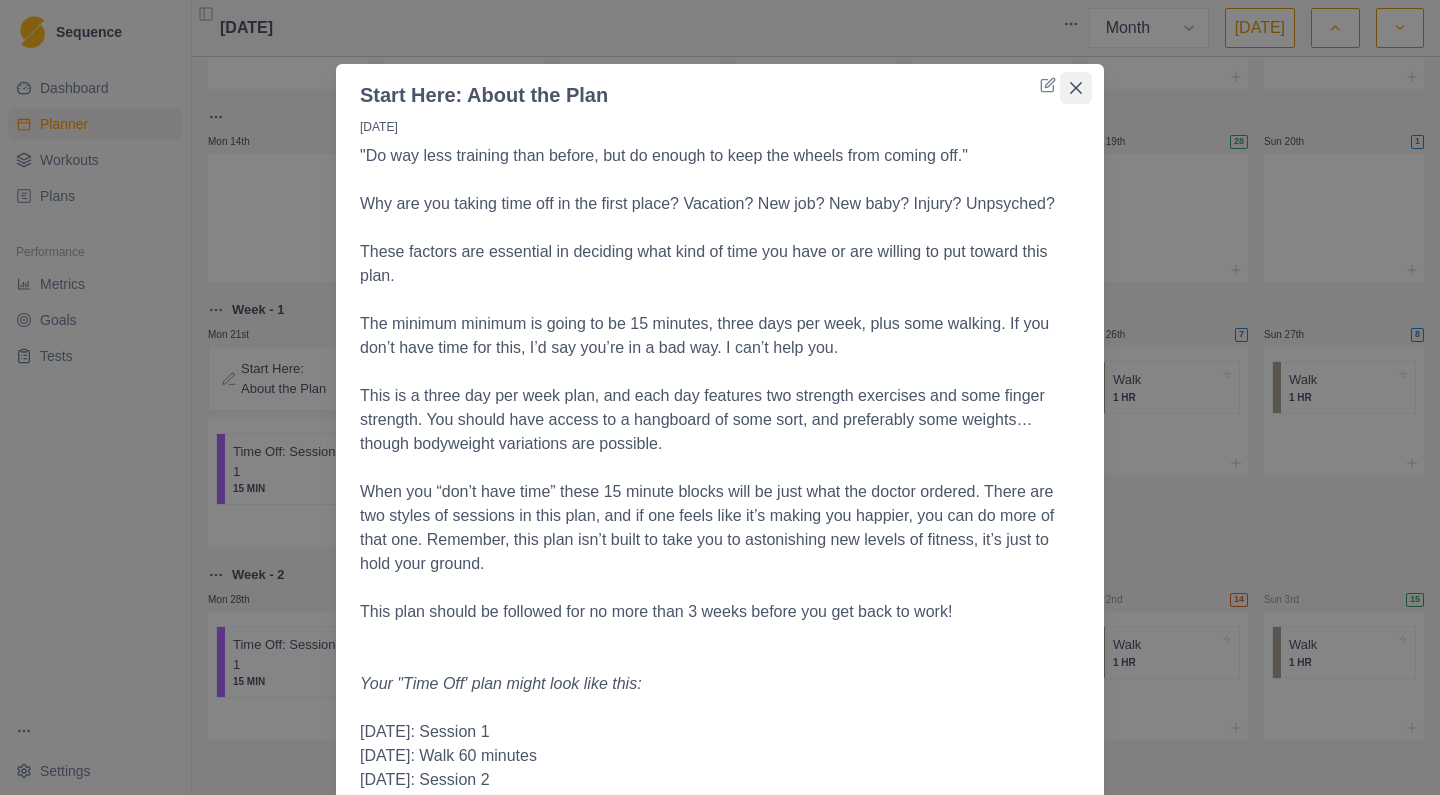 click 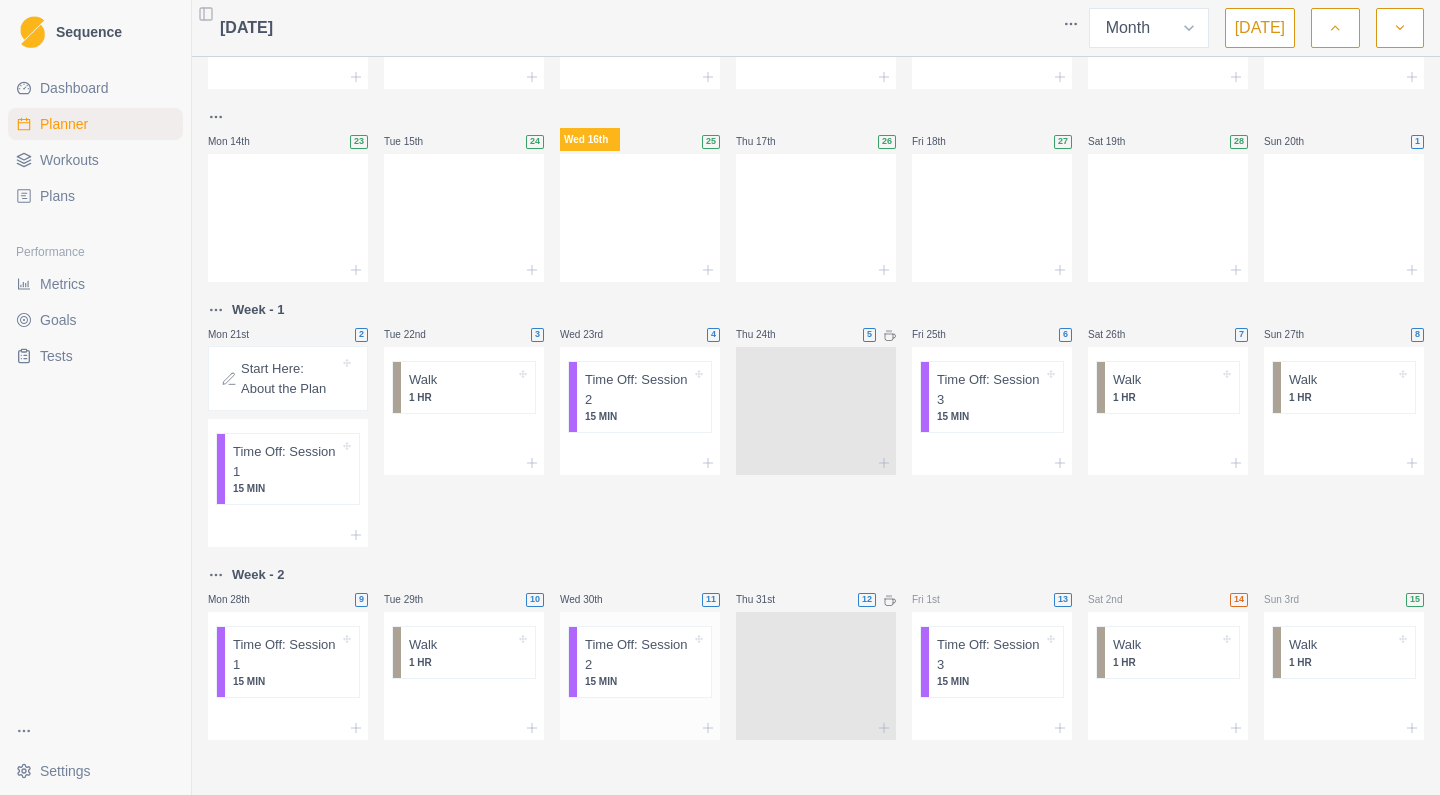 scroll, scrollTop: 0, scrollLeft: 0, axis: both 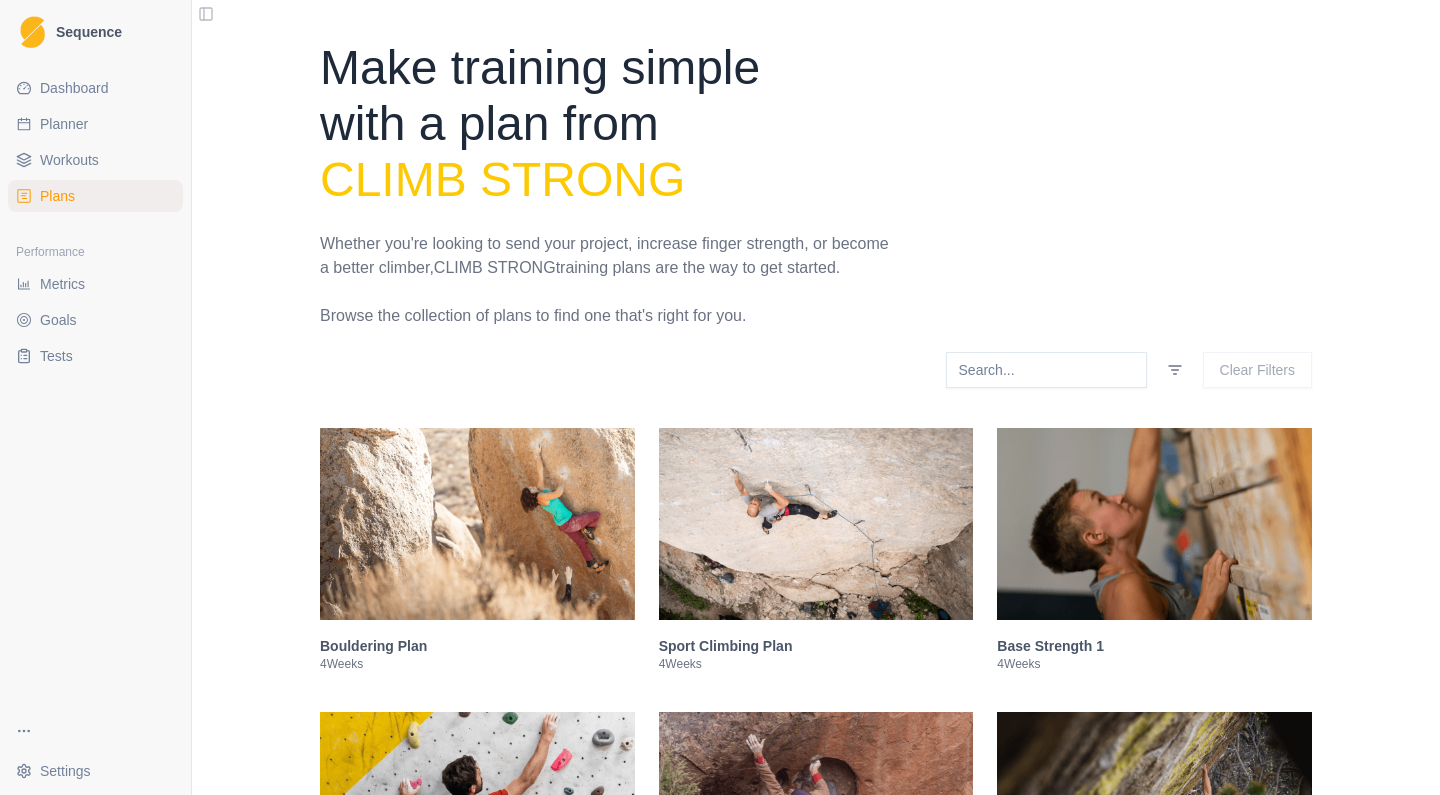 click on "Planner" at bounding box center (95, 124) 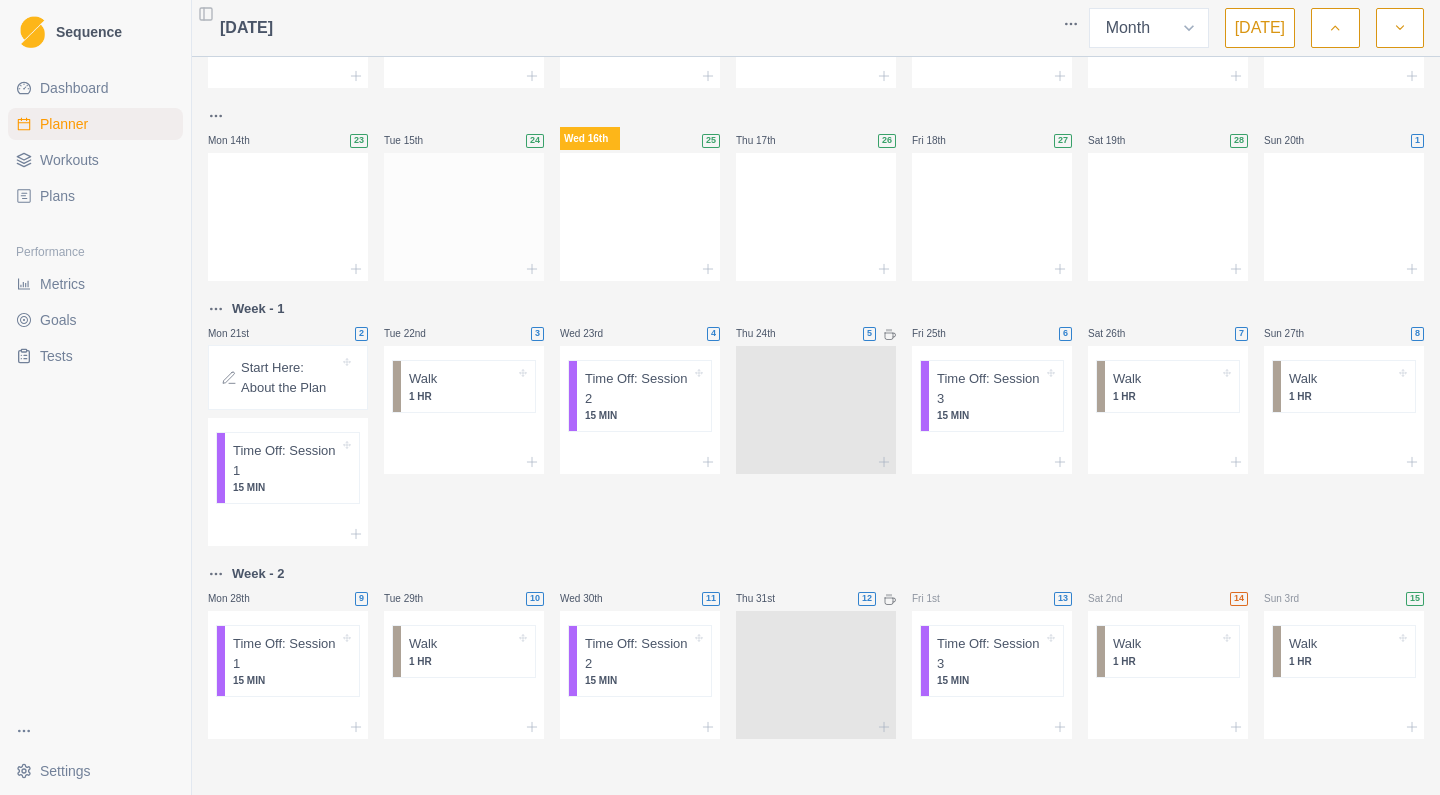 scroll, scrollTop: 347, scrollLeft: 0, axis: vertical 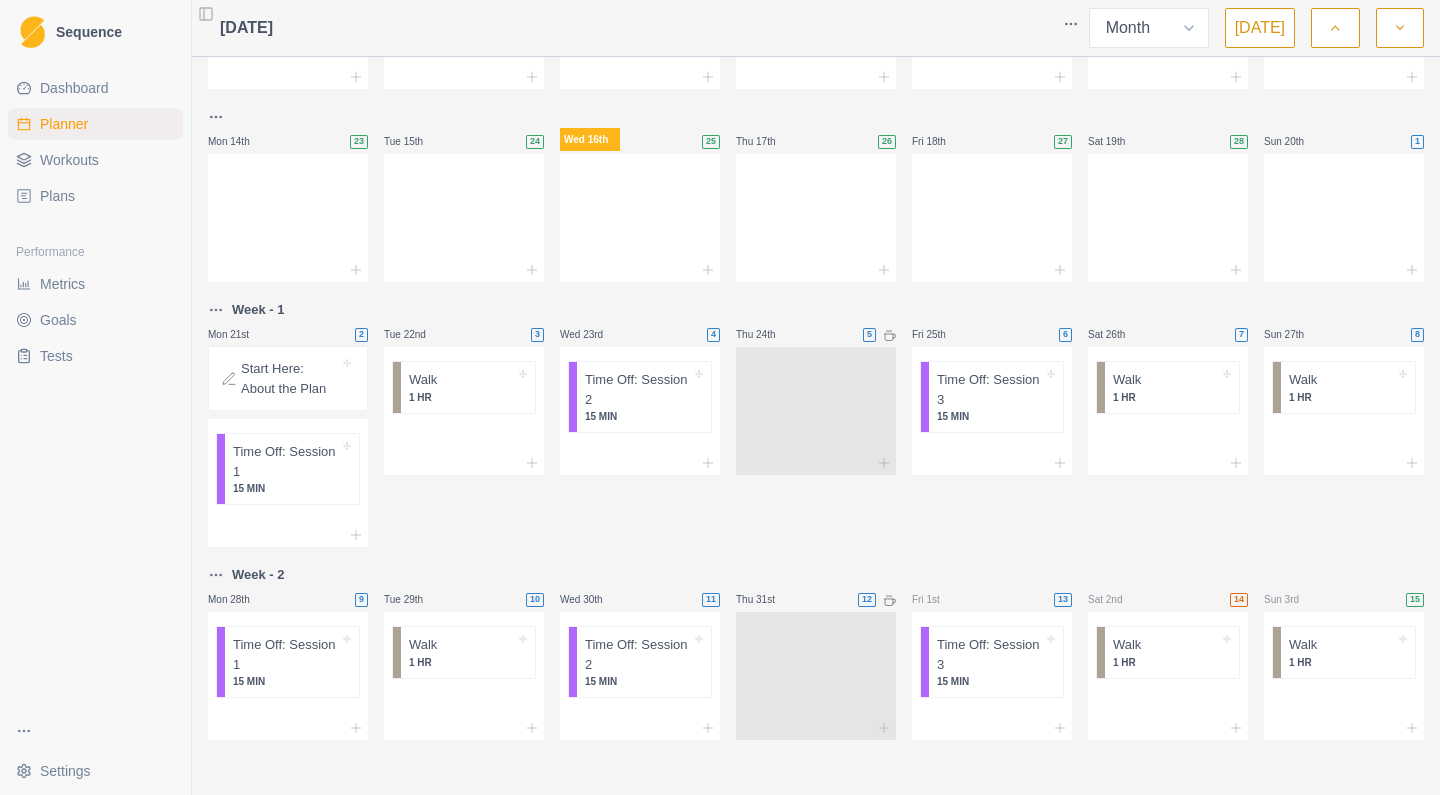 click on "Dashboard" at bounding box center (74, 88) 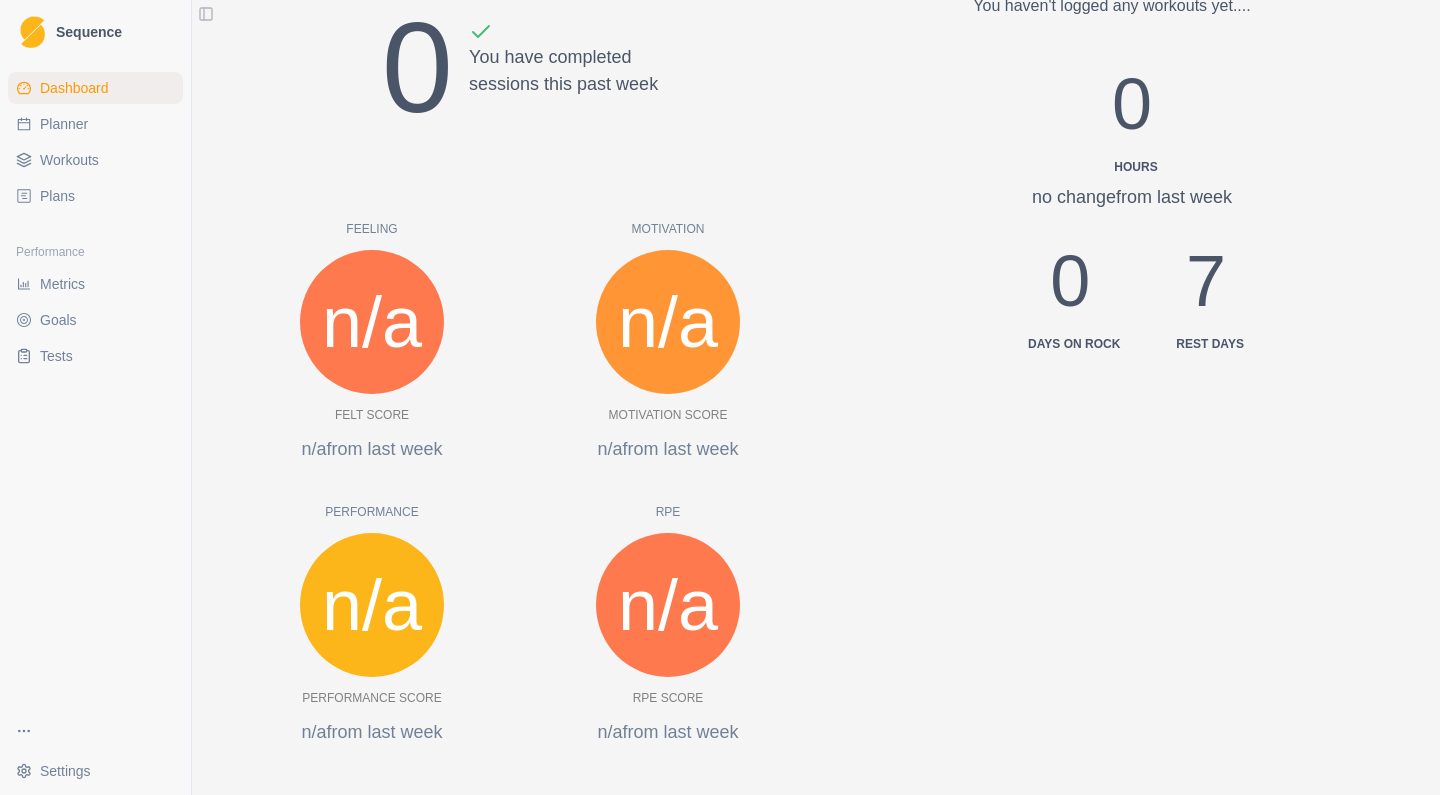 scroll, scrollTop: 0, scrollLeft: 0, axis: both 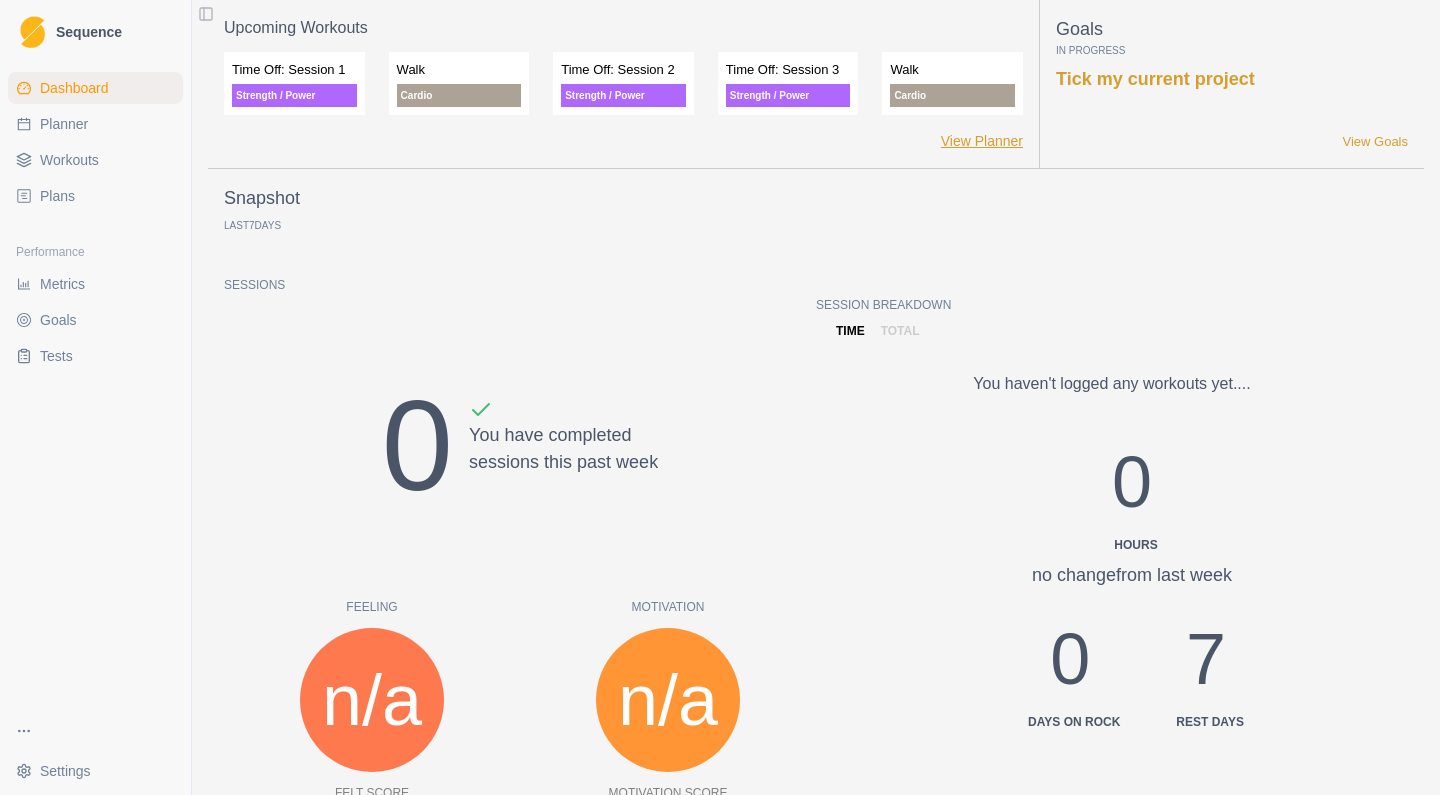 click on "View Planner" at bounding box center [982, 141] 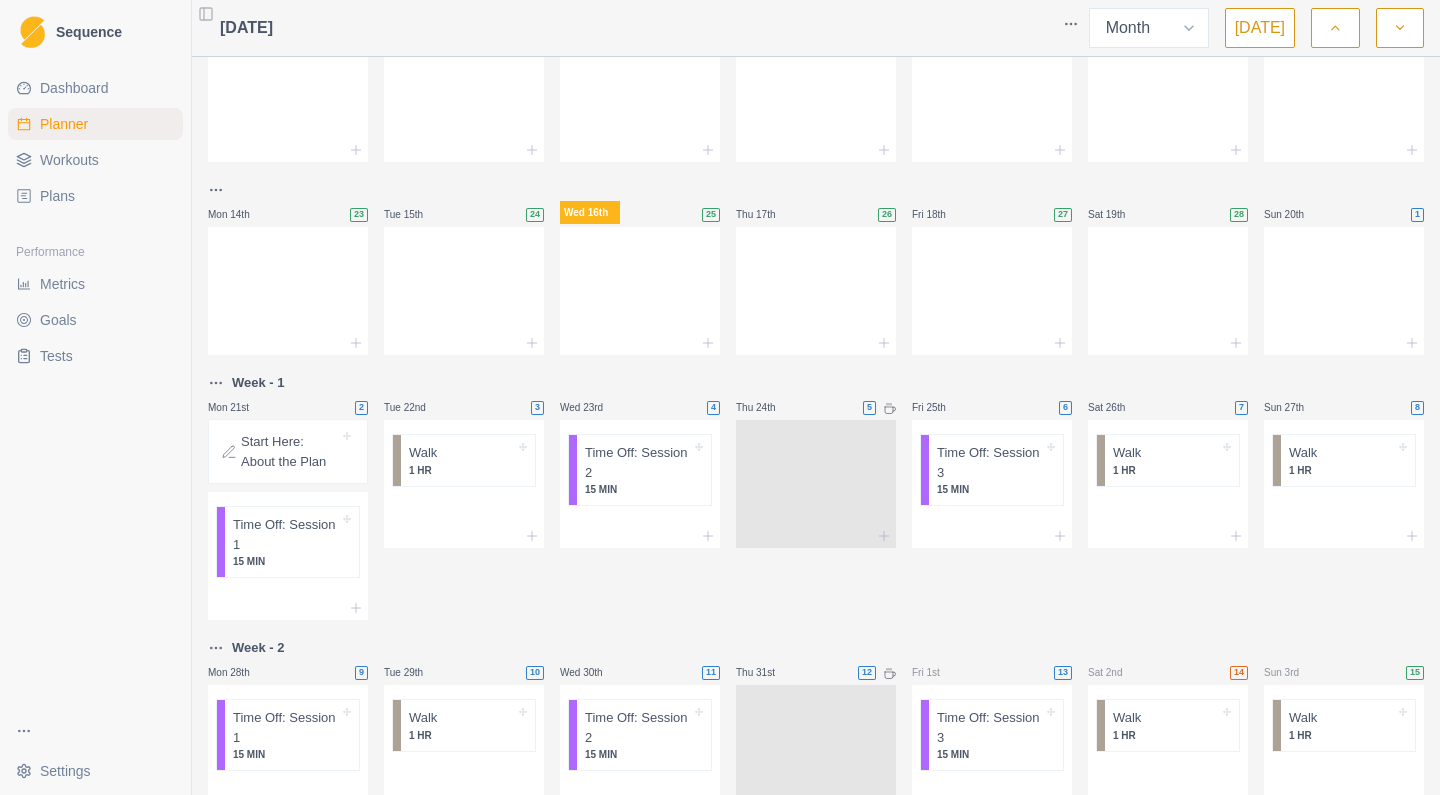 scroll, scrollTop: 280, scrollLeft: 0, axis: vertical 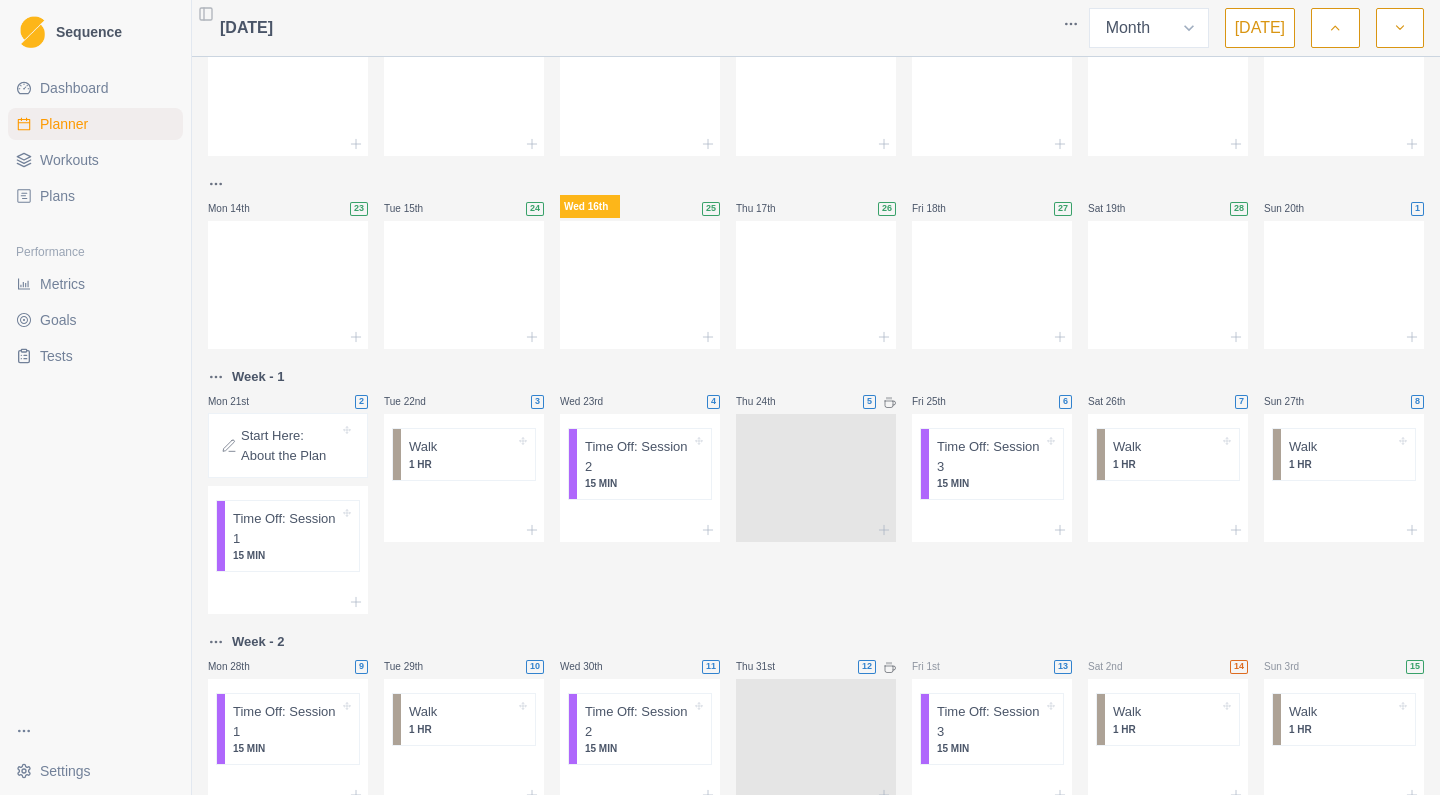 click on "Plans" at bounding box center (95, 196) 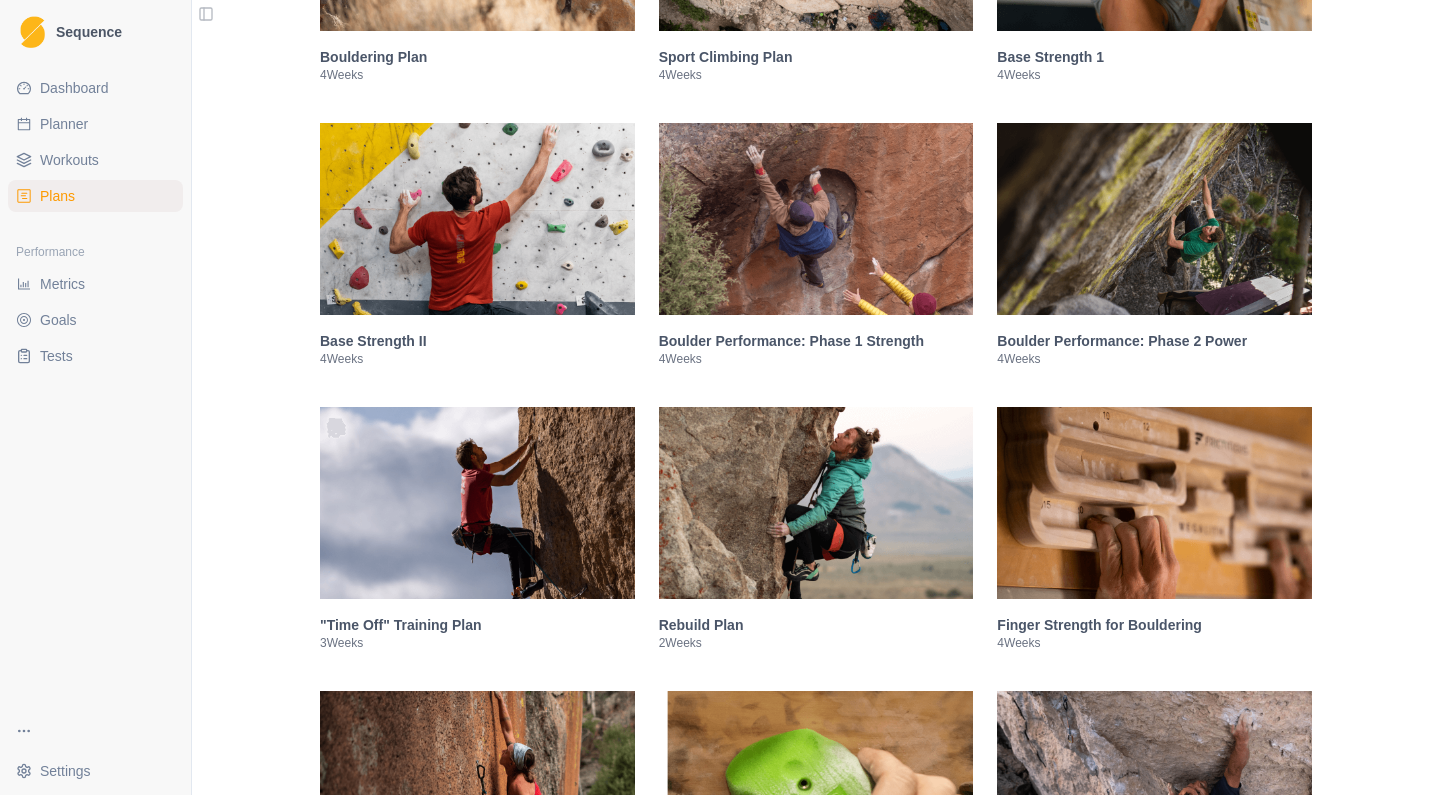 scroll, scrollTop: 592, scrollLeft: 0, axis: vertical 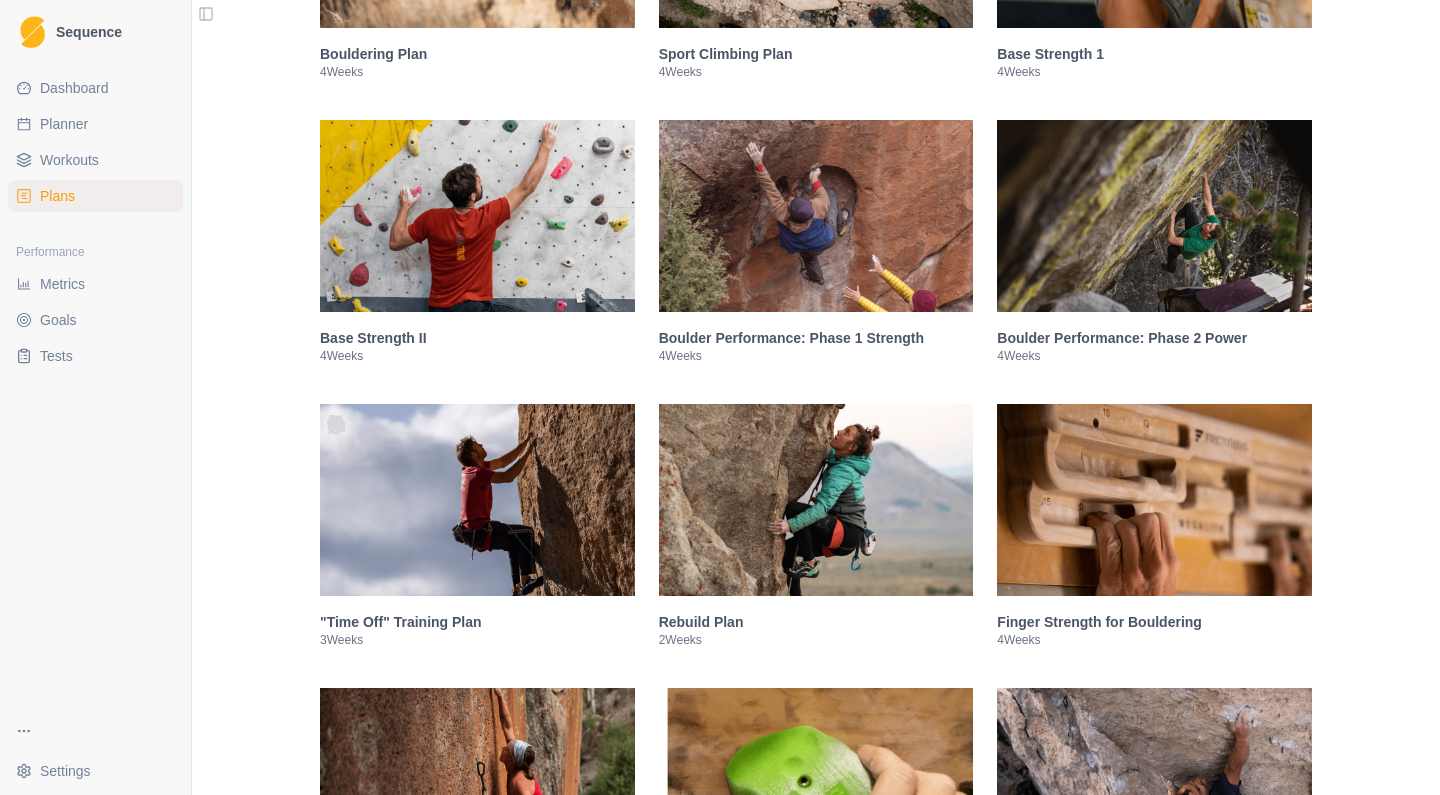 click at bounding box center [816, 500] 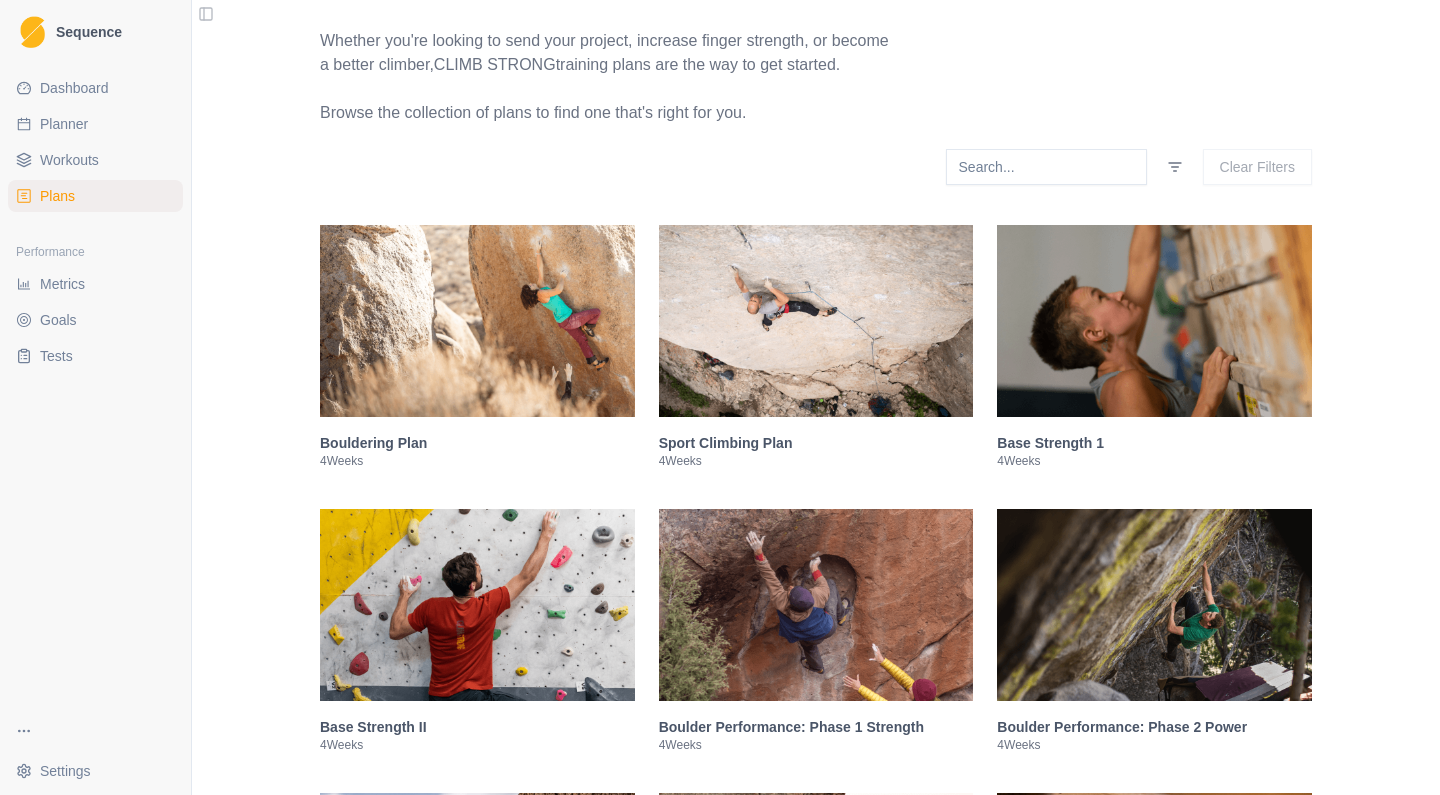scroll, scrollTop: 182, scrollLeft: 0, axis: vertical 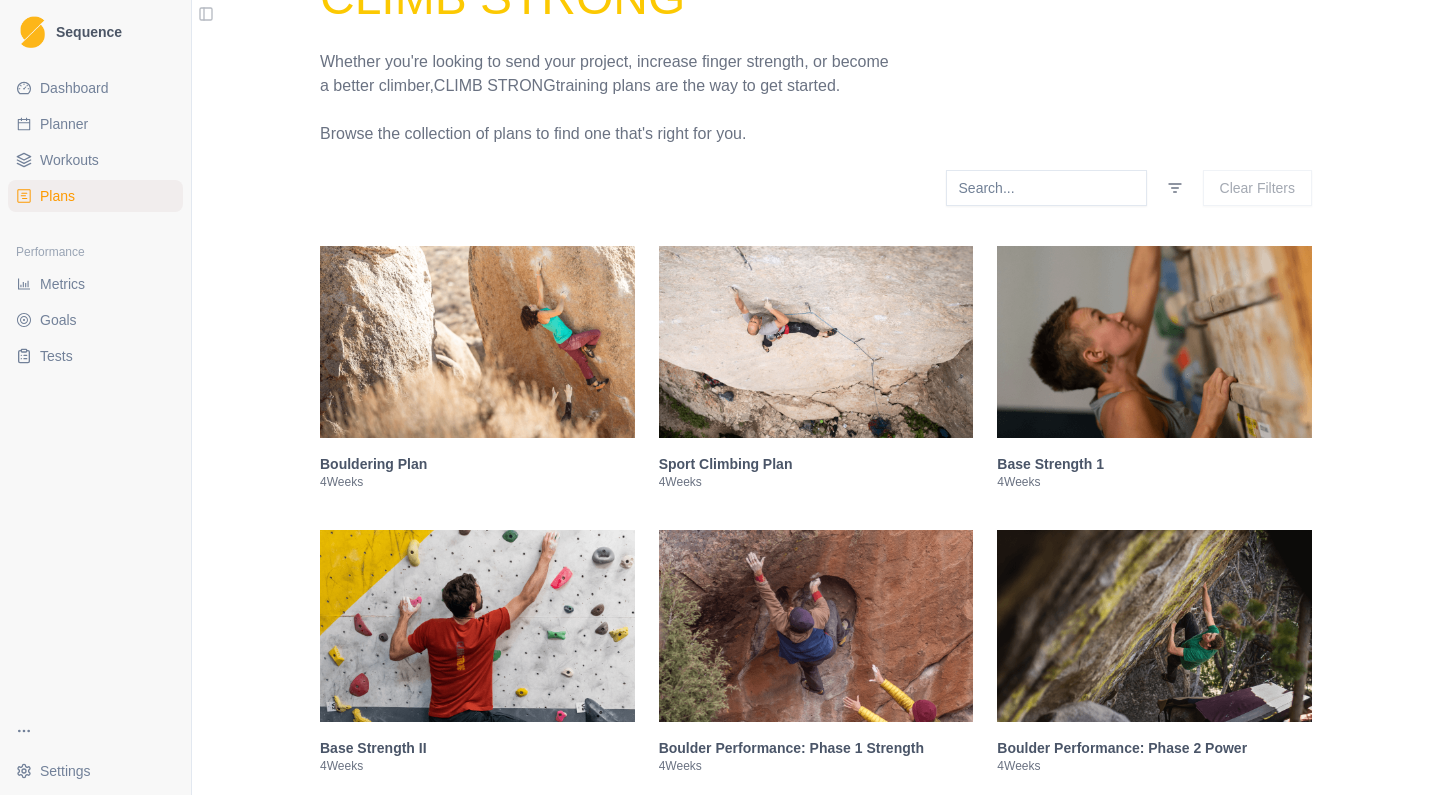 click at bounding box center [1154, 342] 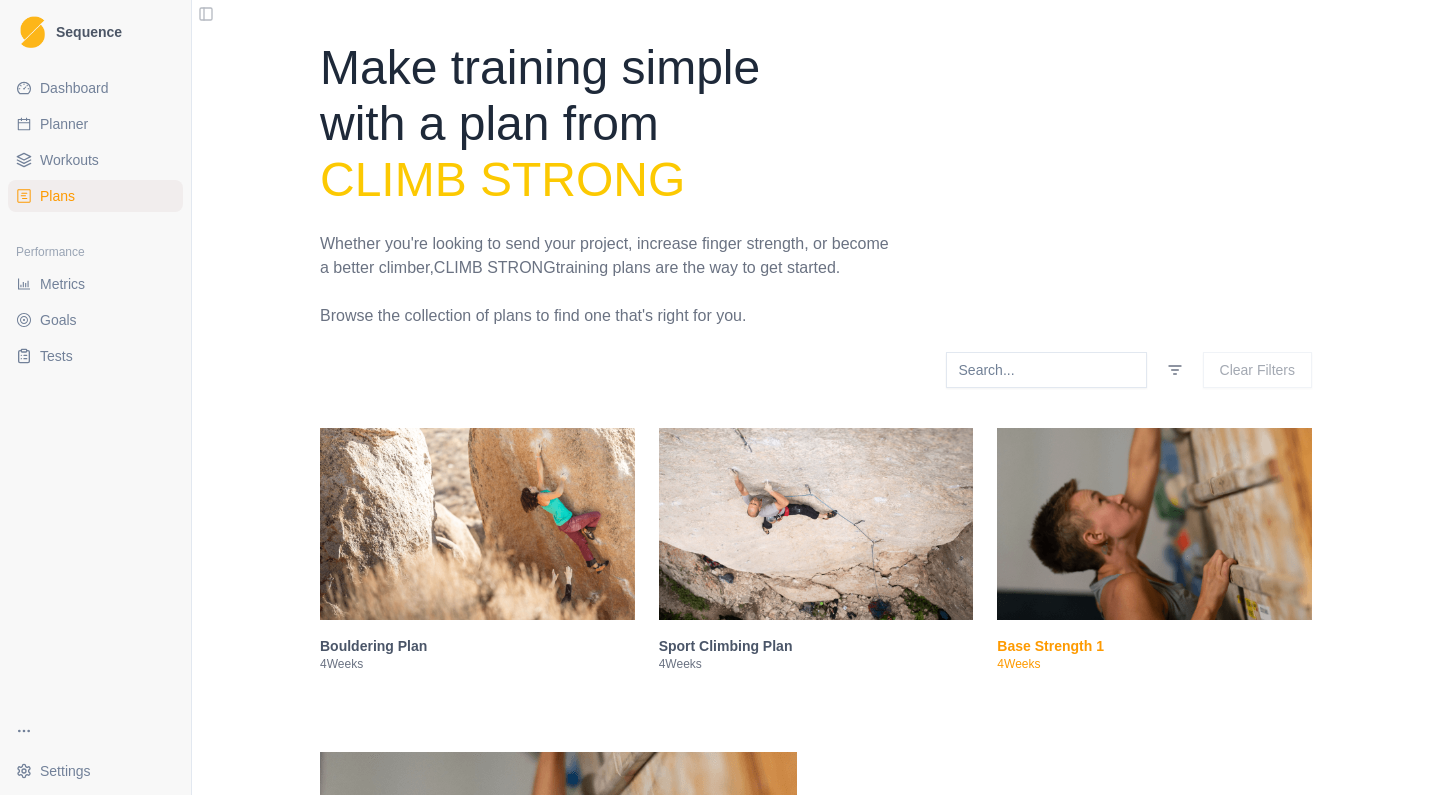 scroll, scrollTop: 0, scrollLeft: 0, axis: both 